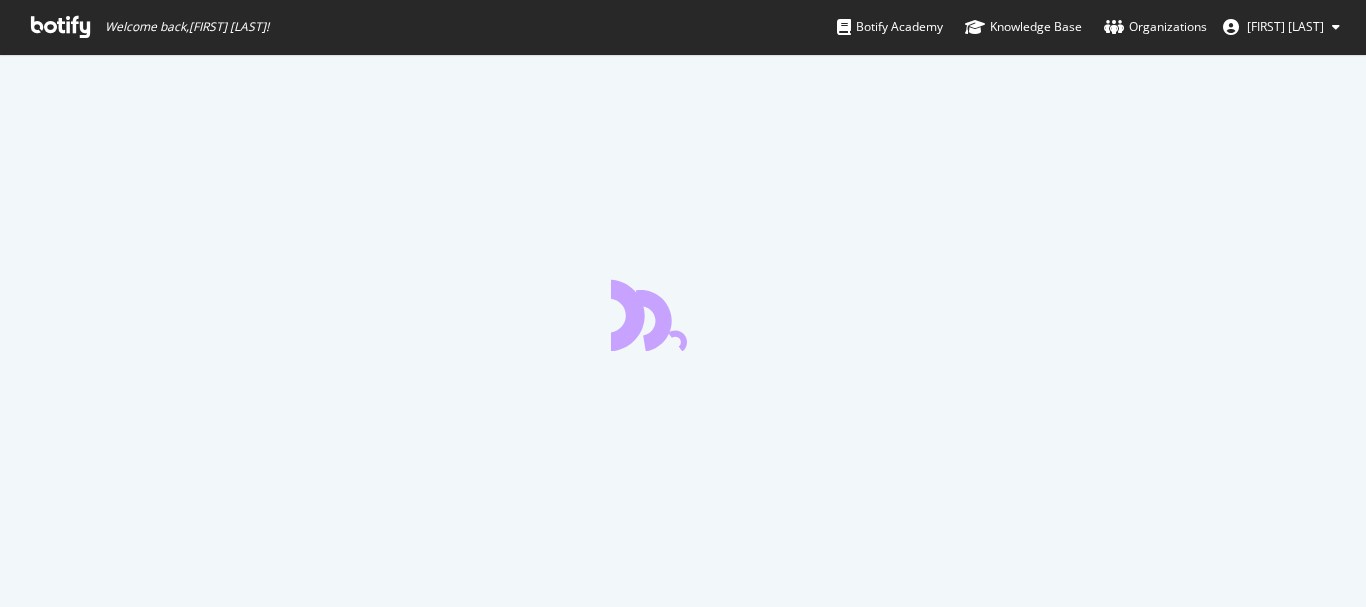 scroll, scrollTop: 0, scrollLeft: 0, axis: both 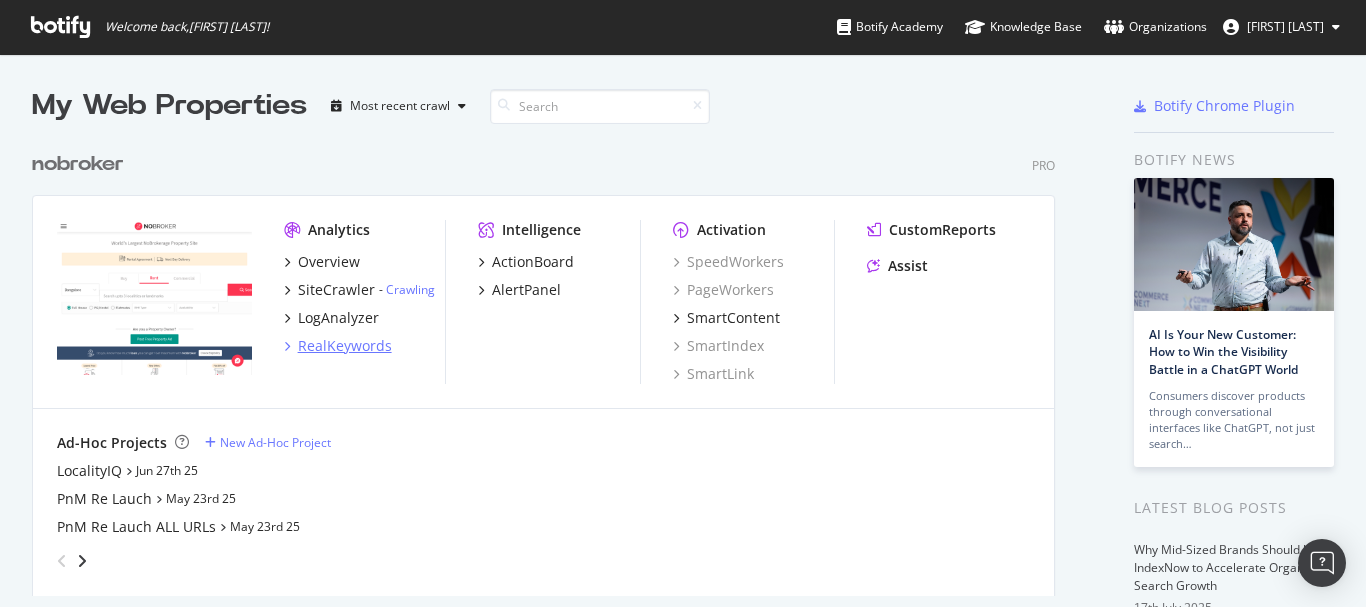 click on "RealKeywords" at bounding box center (345, 346) 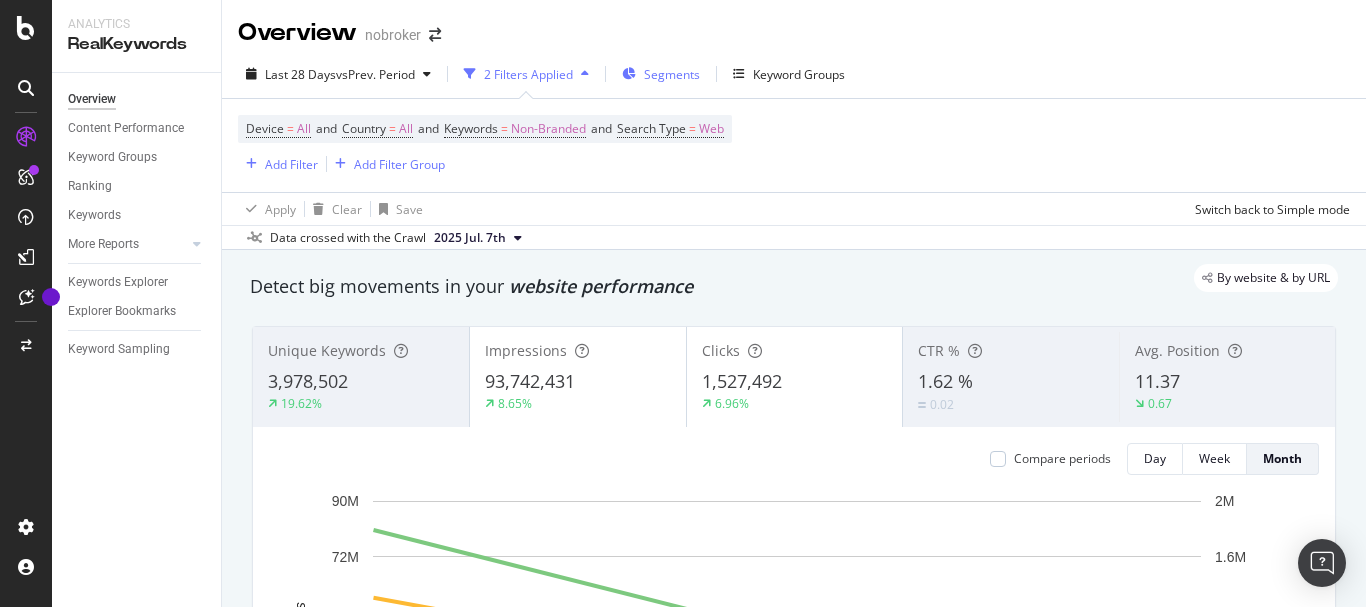 click on "Segments" at bounding box center (672, 74) 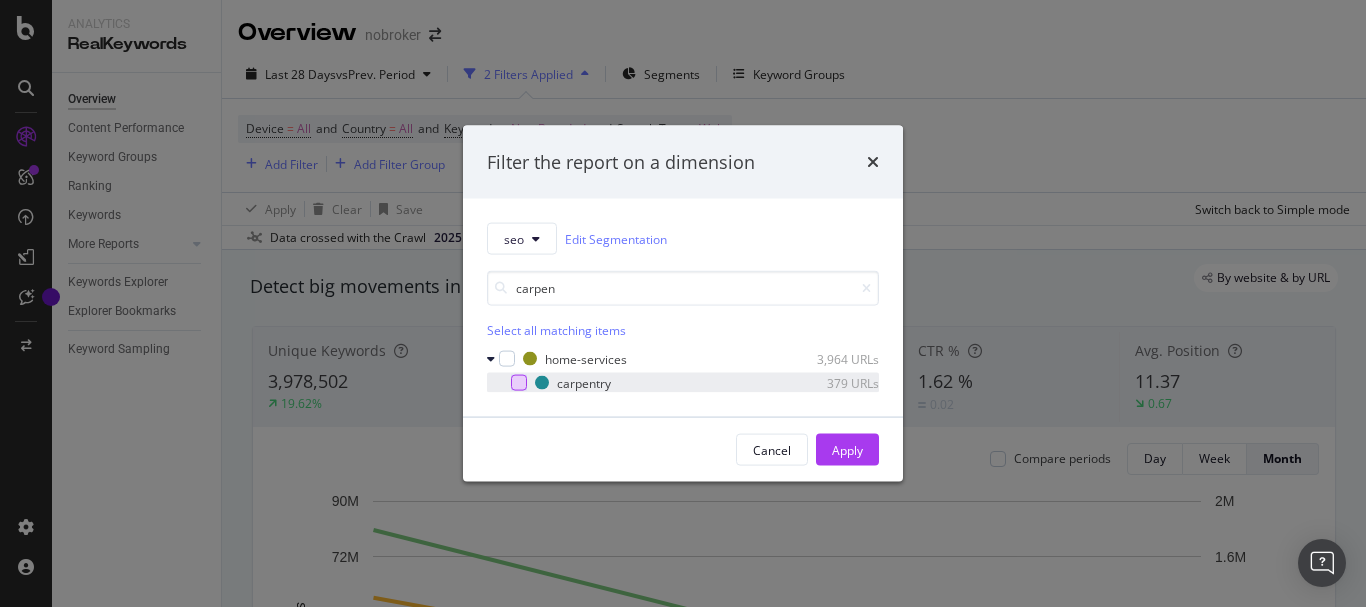 type on "carpen" 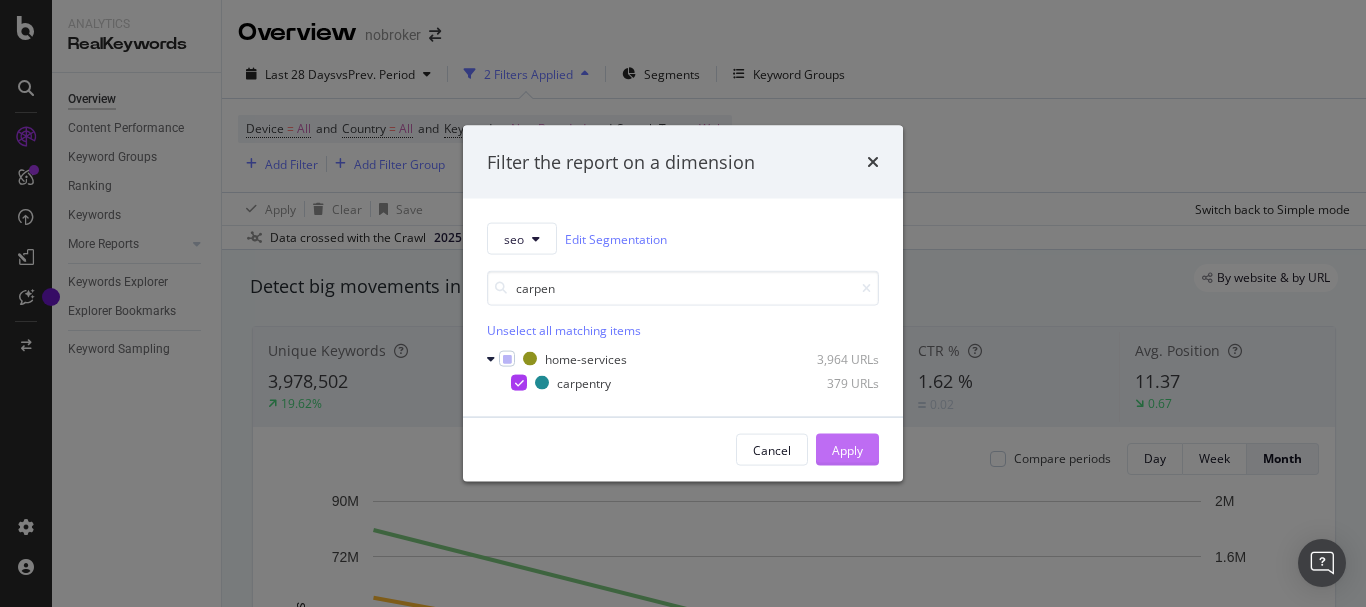 click on "Apply" at bounding box center [847, 449] 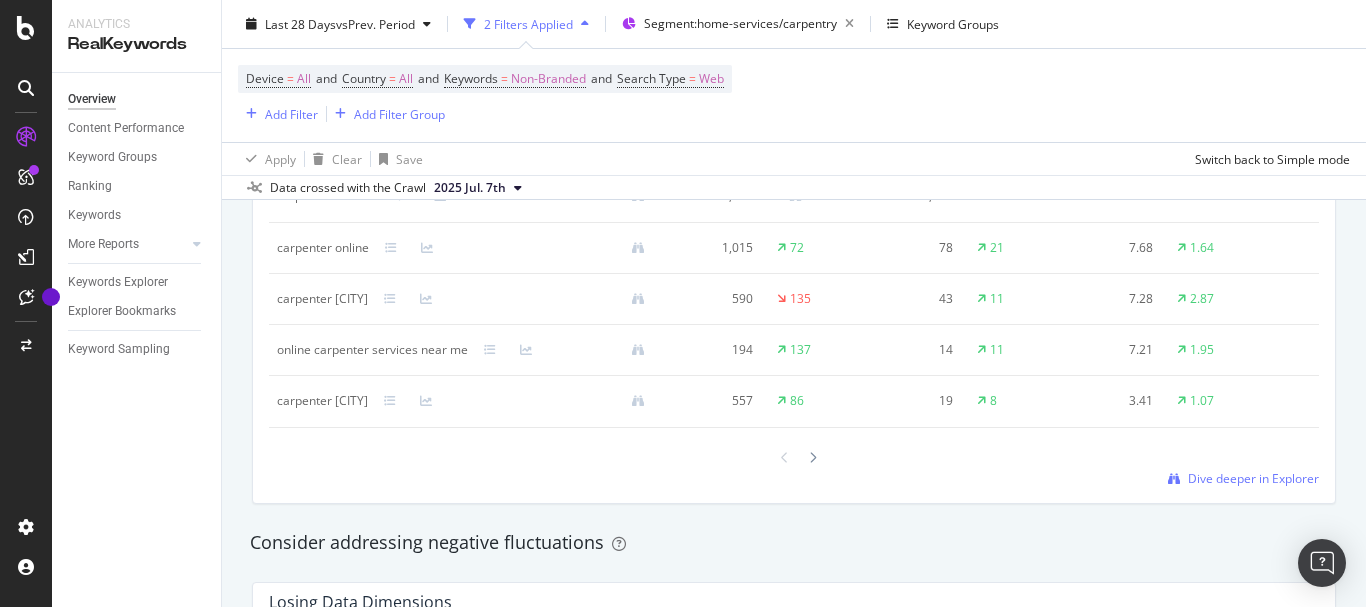 scroll, scrollTop: 2100, scrollLeft: 0, axis: vertical 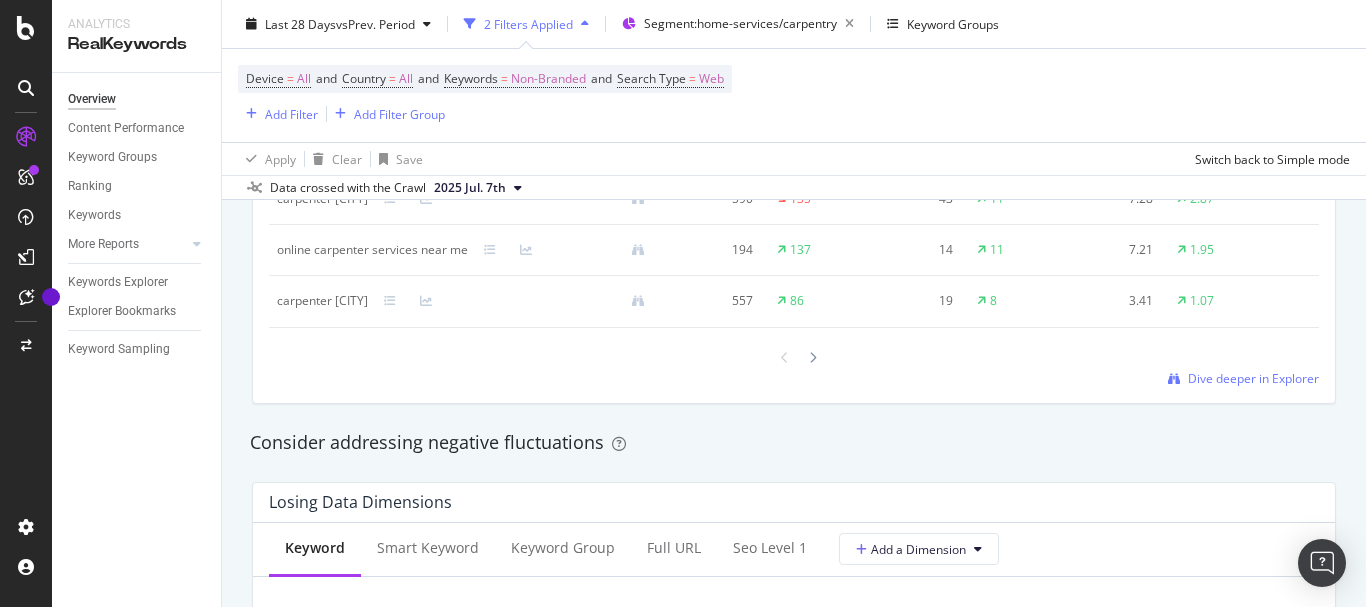 click on "Dive deeper in Explorer" at bounding box center [1243, 378] 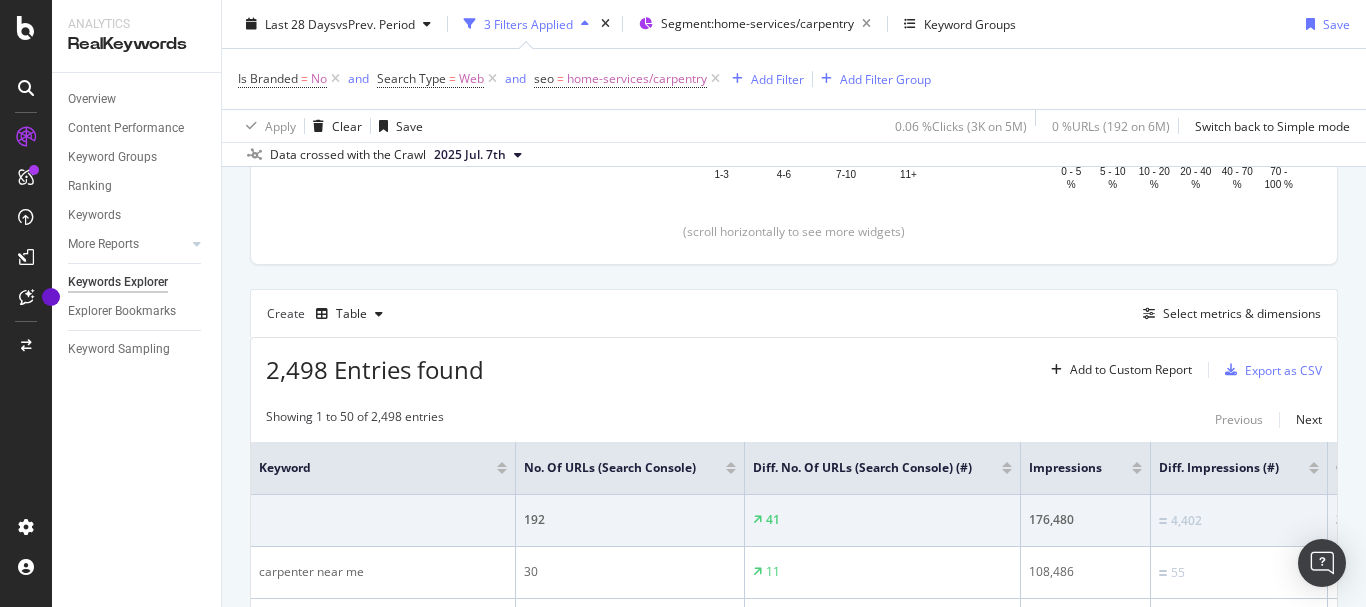 scroll, scrollTop: 227, scrollLeft: 0, axis: vertical 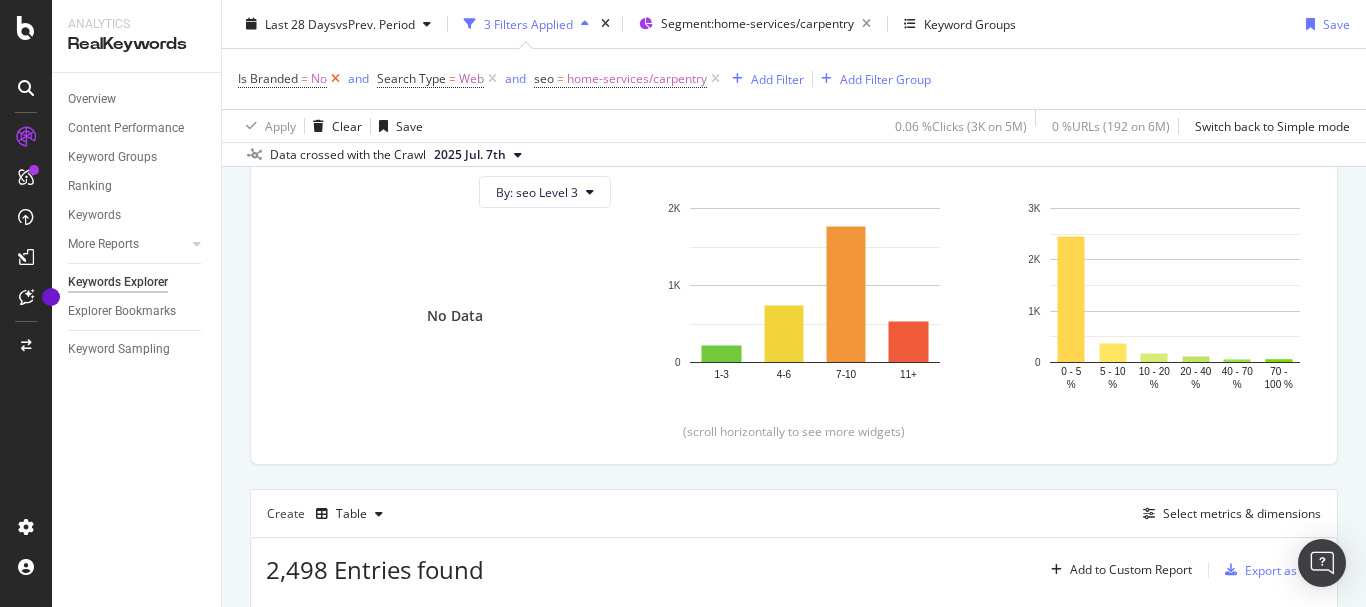 click at bounding box center (335, 79) 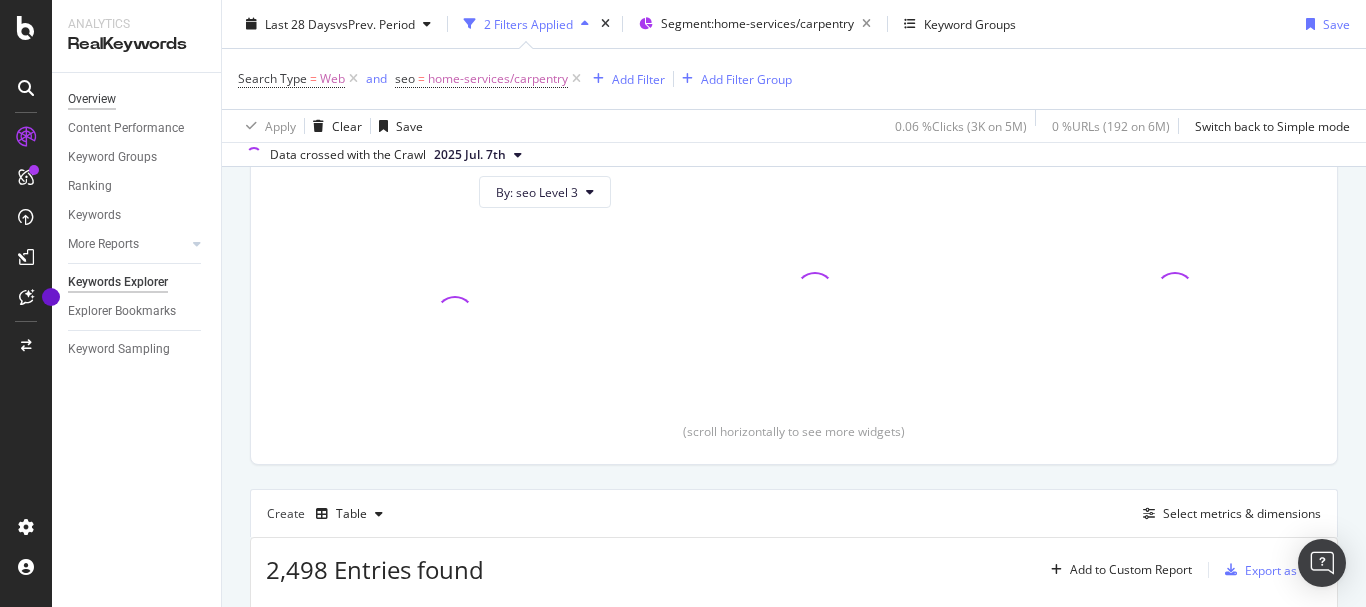 click on "Overview" at bounding box center (92, 99) 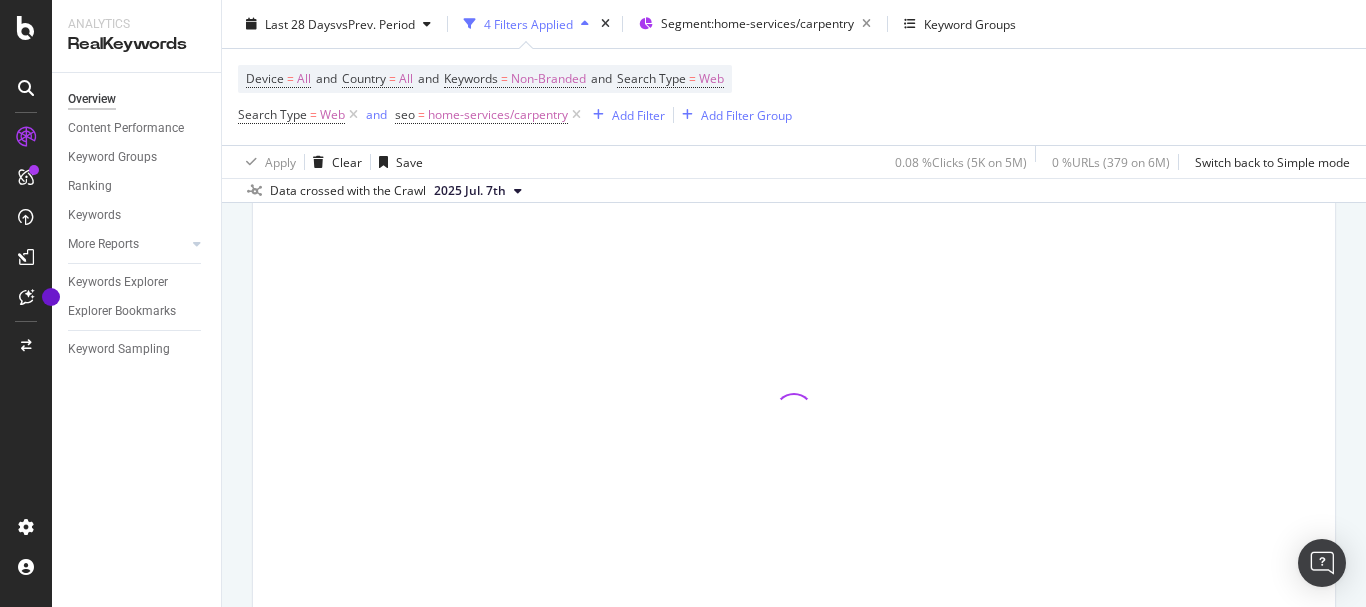 scroll, scrollTop: 0, scrollLeft: 0, axis: both 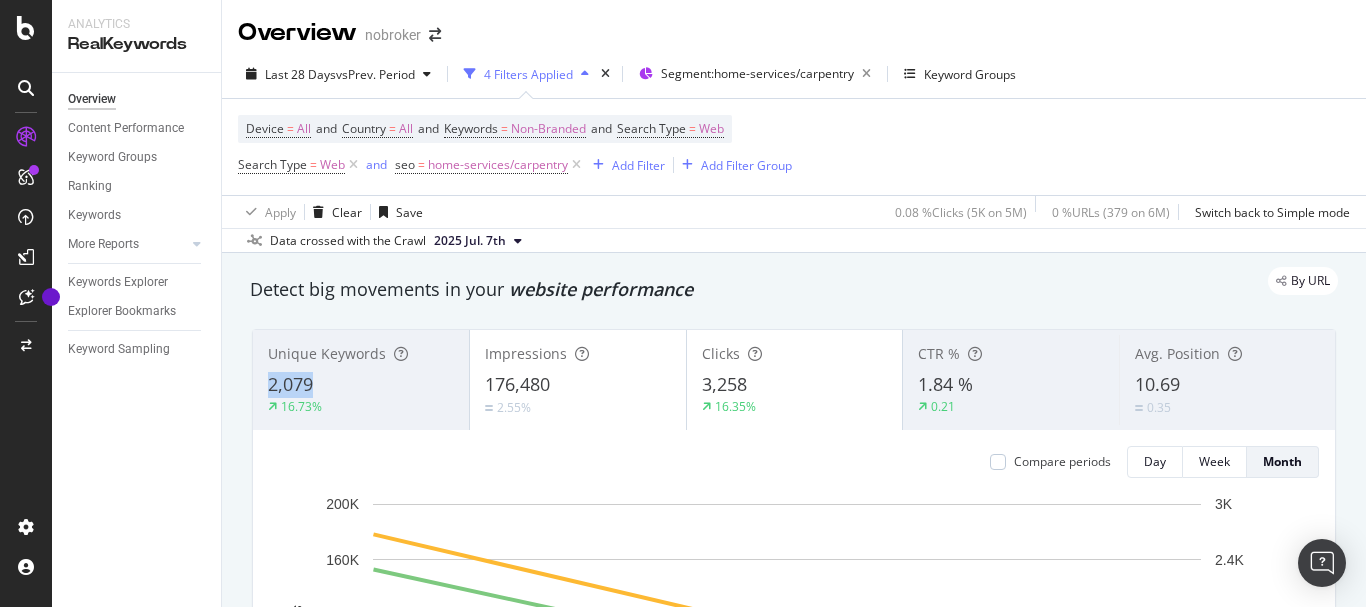 drag, startPoint x: 256, startPoint y: 387, endPoint x: 354, endPoint y: 387, distance: 98 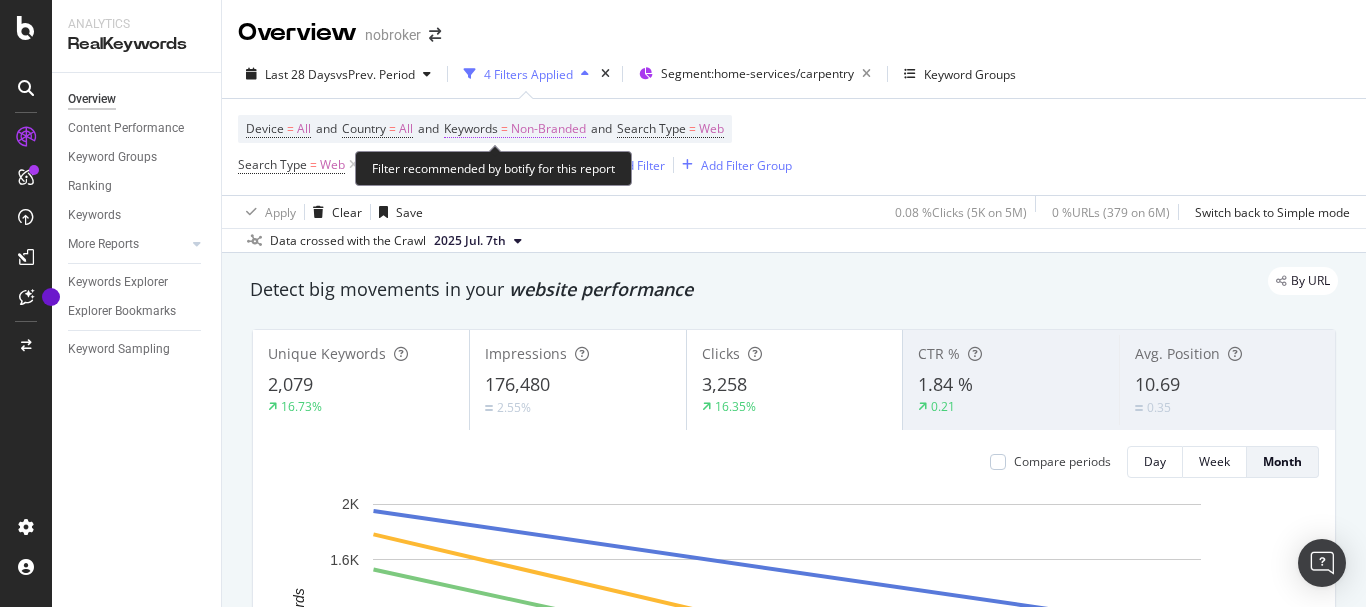 click on "Non-Branded" at bounding box center (548, 129) 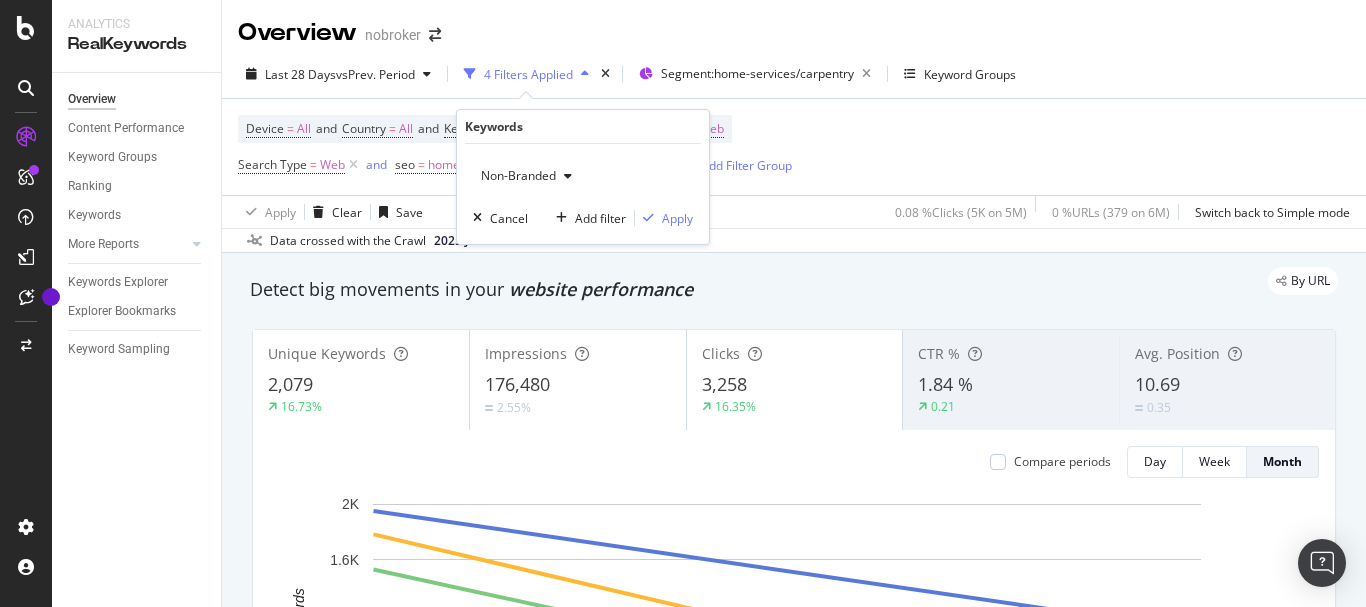 click on "Non-Branded" at bounding box center [514, 175] 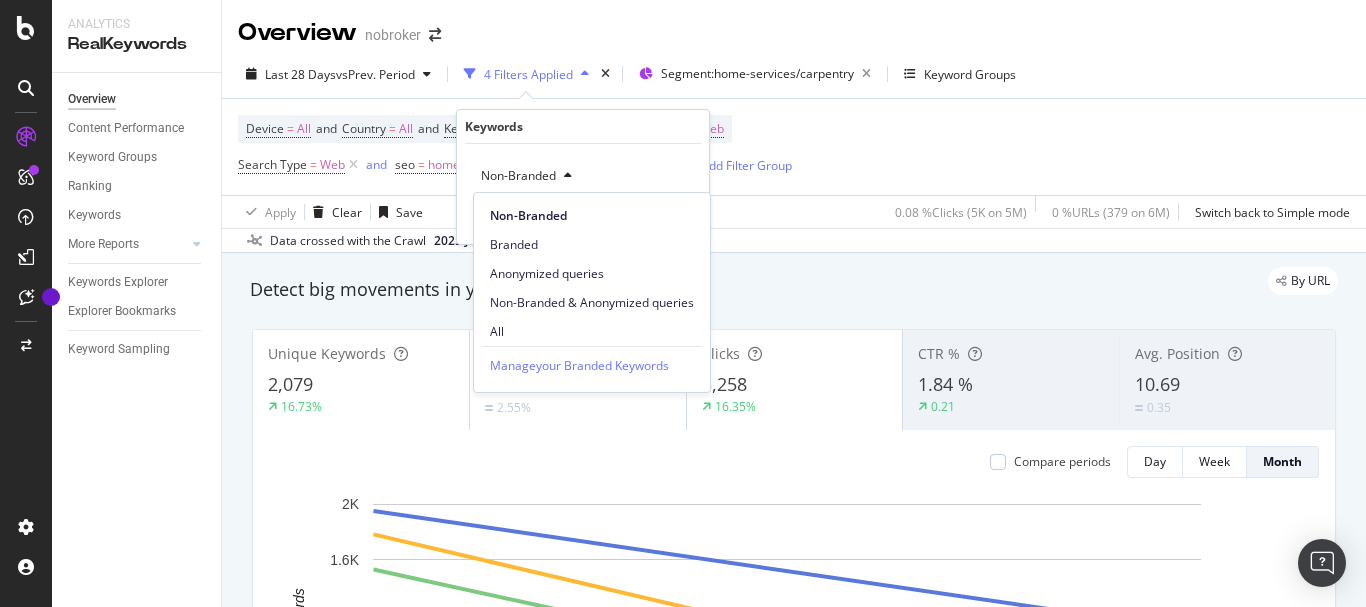 click on "By URL" at bounding box center [784, 281] 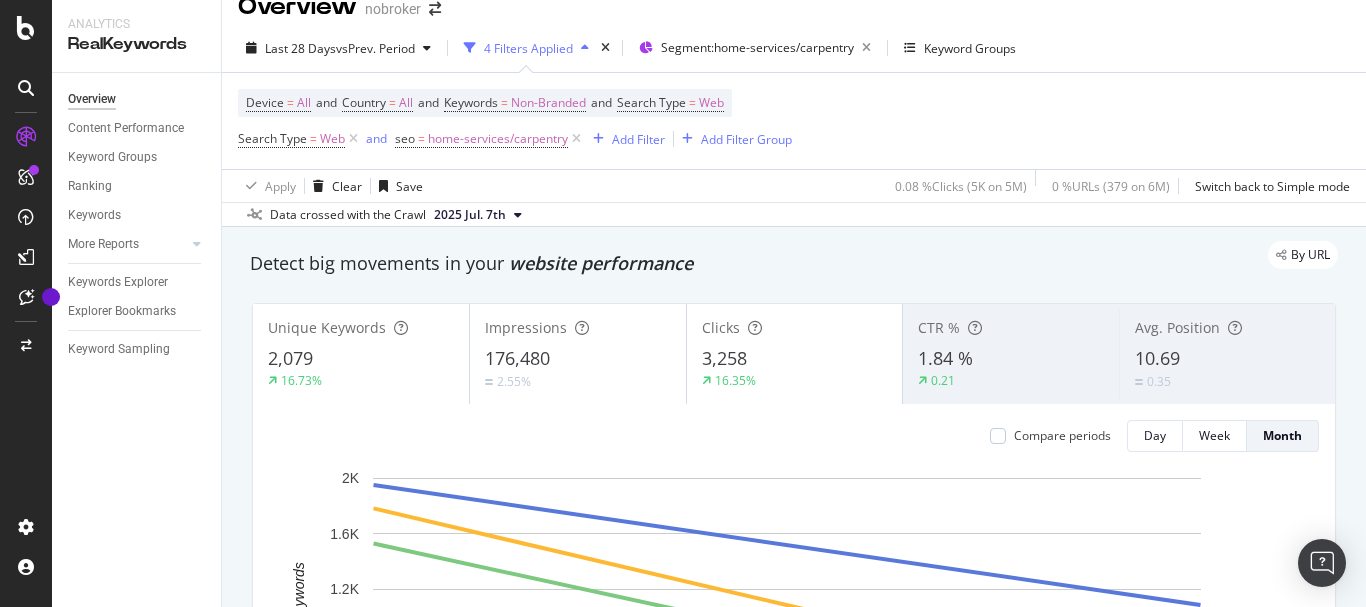 scroll, scrollTop: 0, scrollLeft: 0, axis: both 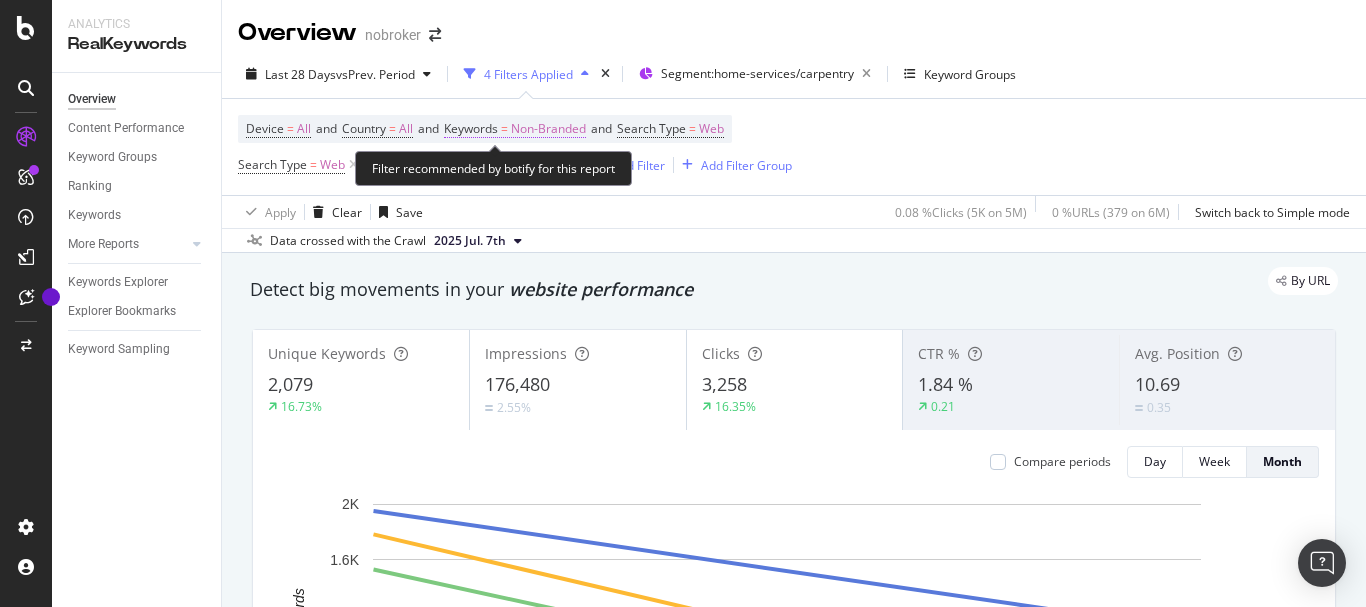 click on "Non-Branded" at bounding box center (548, 129) 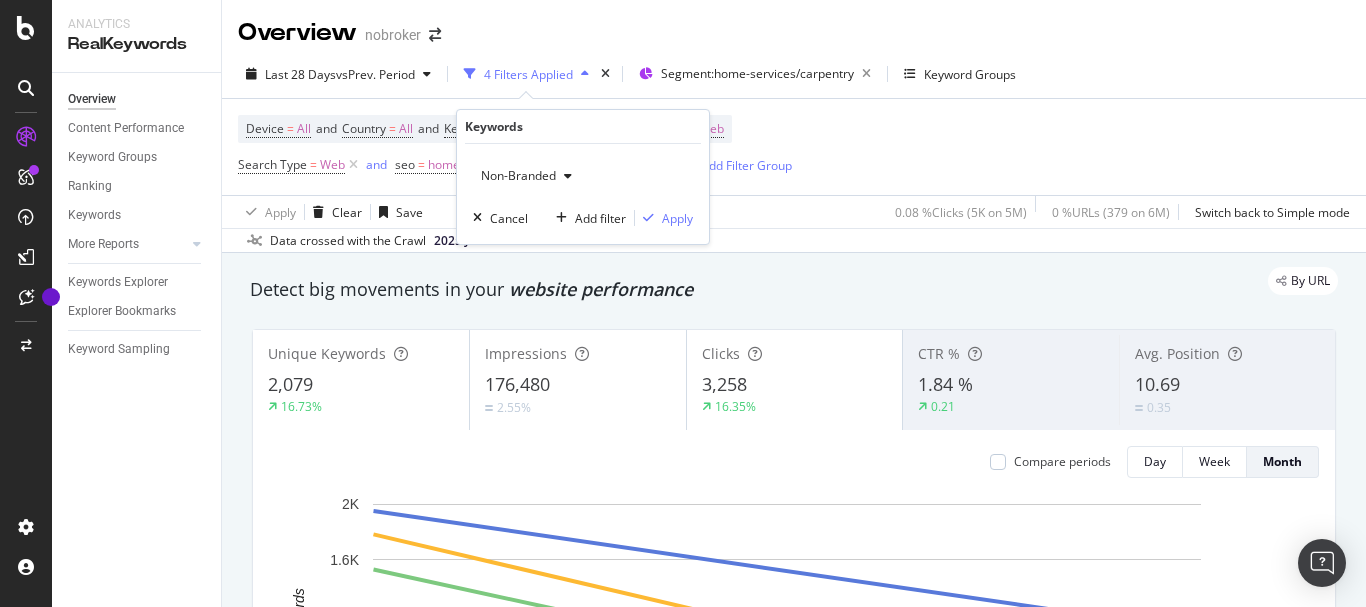 click on "Non-Branded" at bounding box center [514, 175] 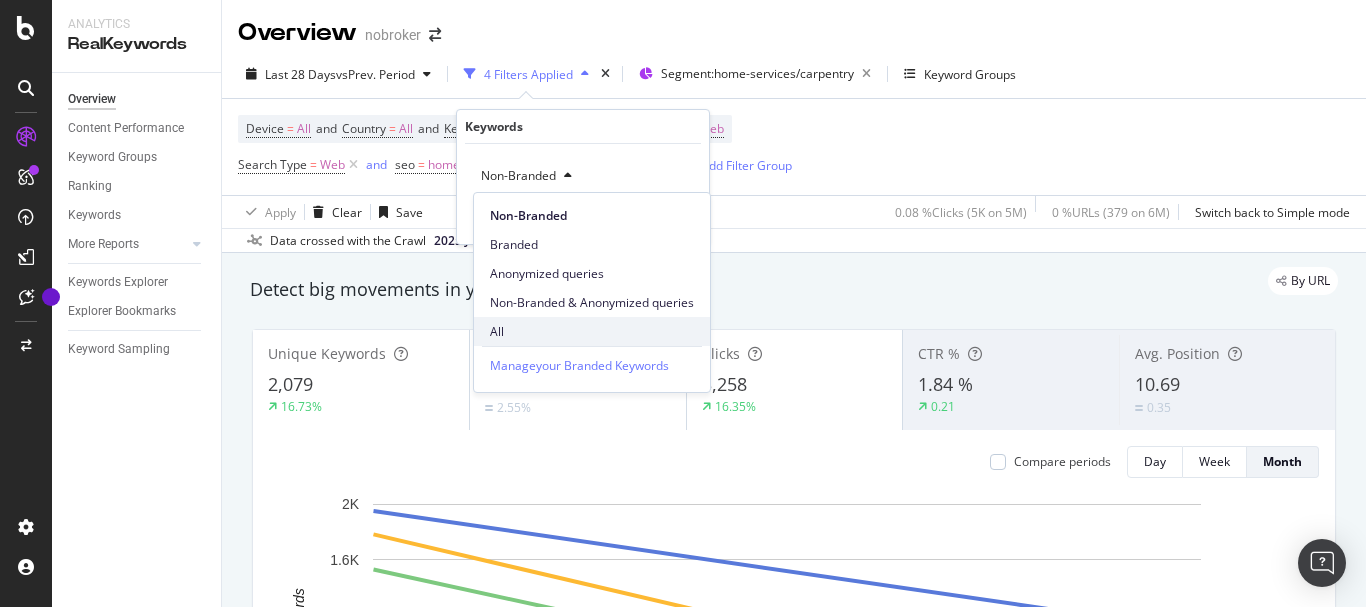 click on "All" at bounding box center (592, 332) 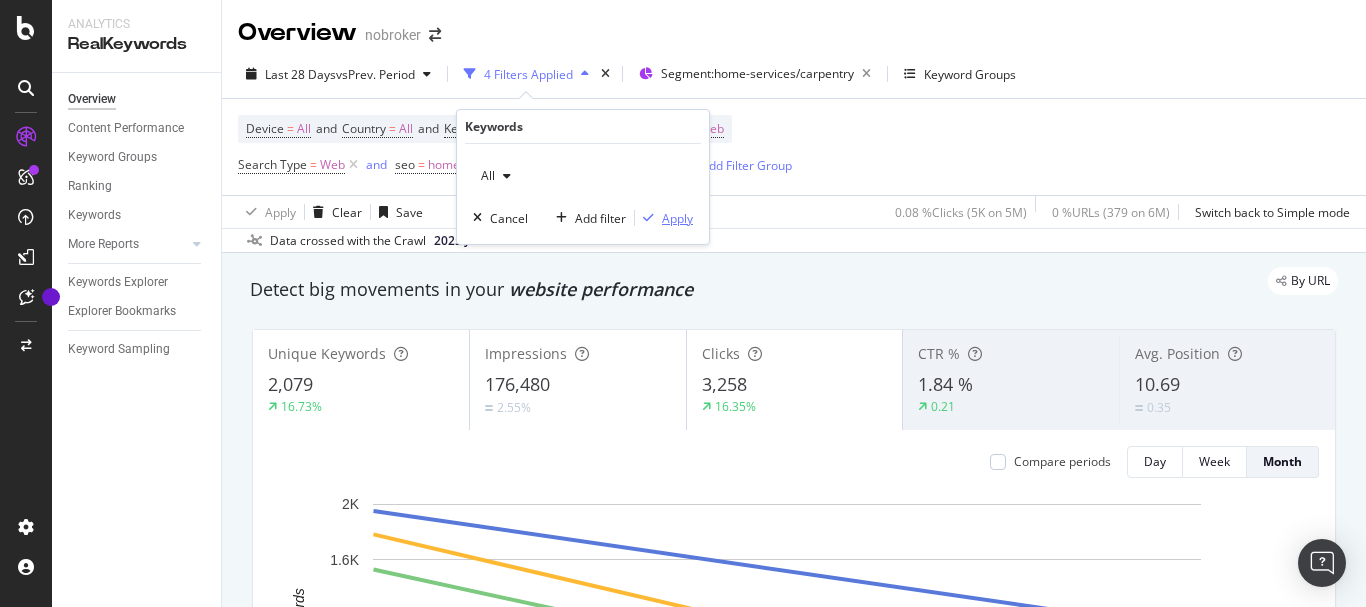 click at bounding box center (648, 218) 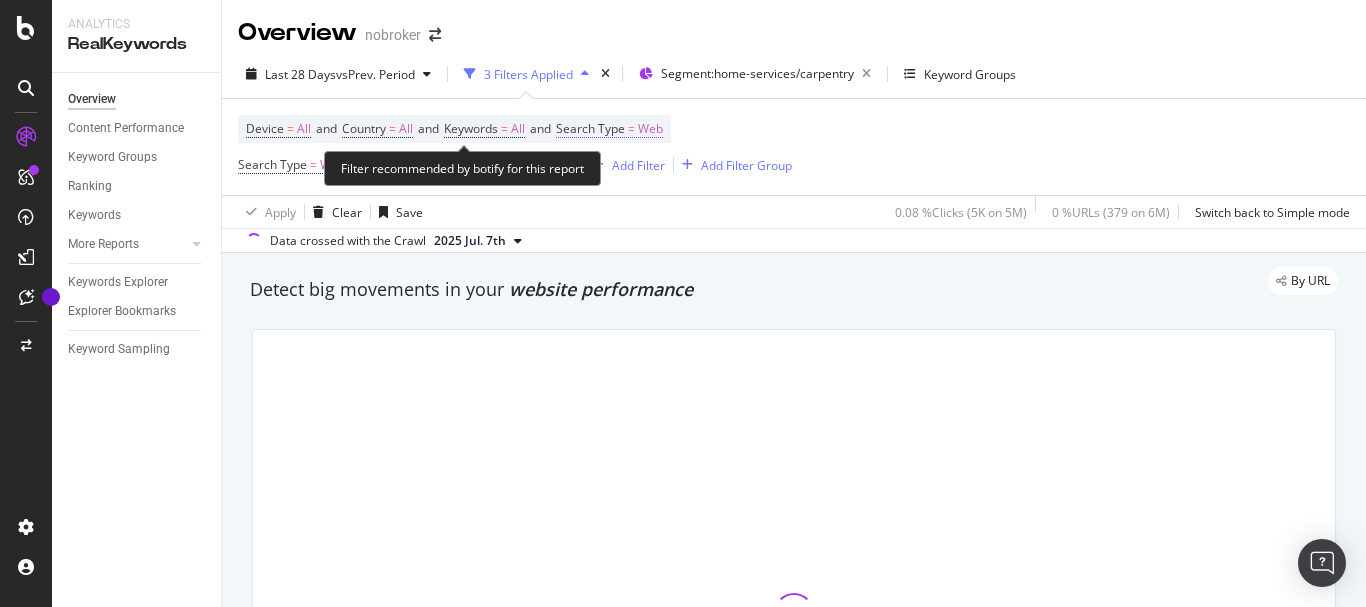 click on "Web" at bounding box center (650, 129) 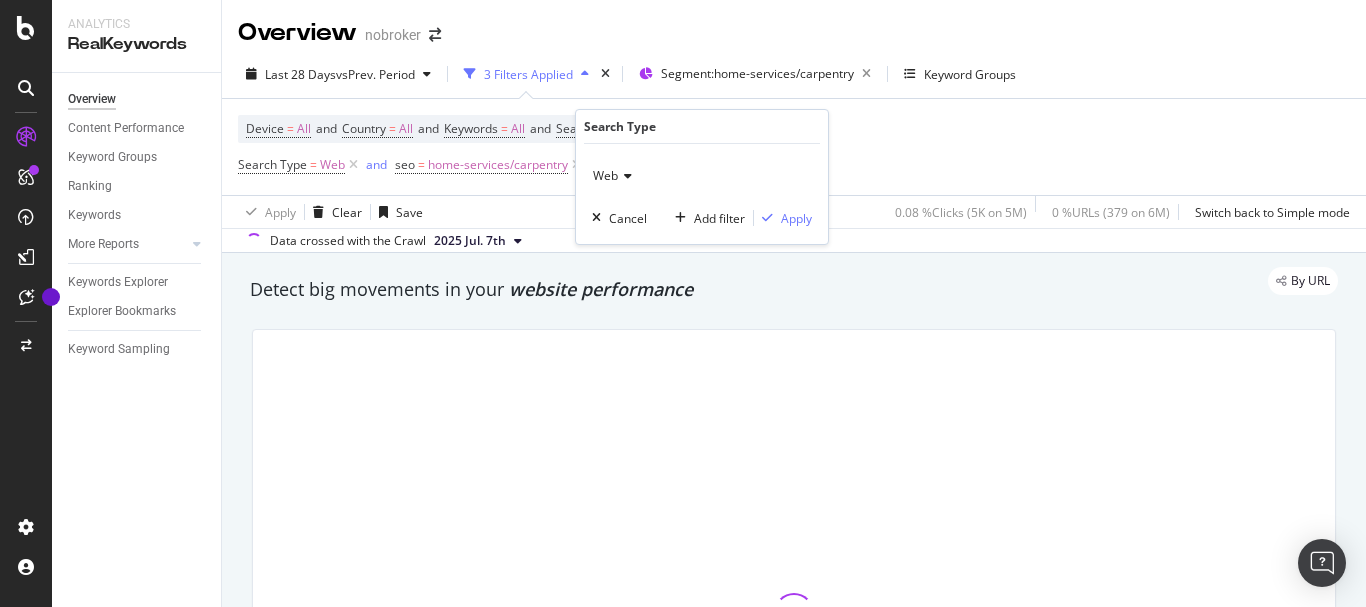 click on "Web" at bounding box center (605, 175) 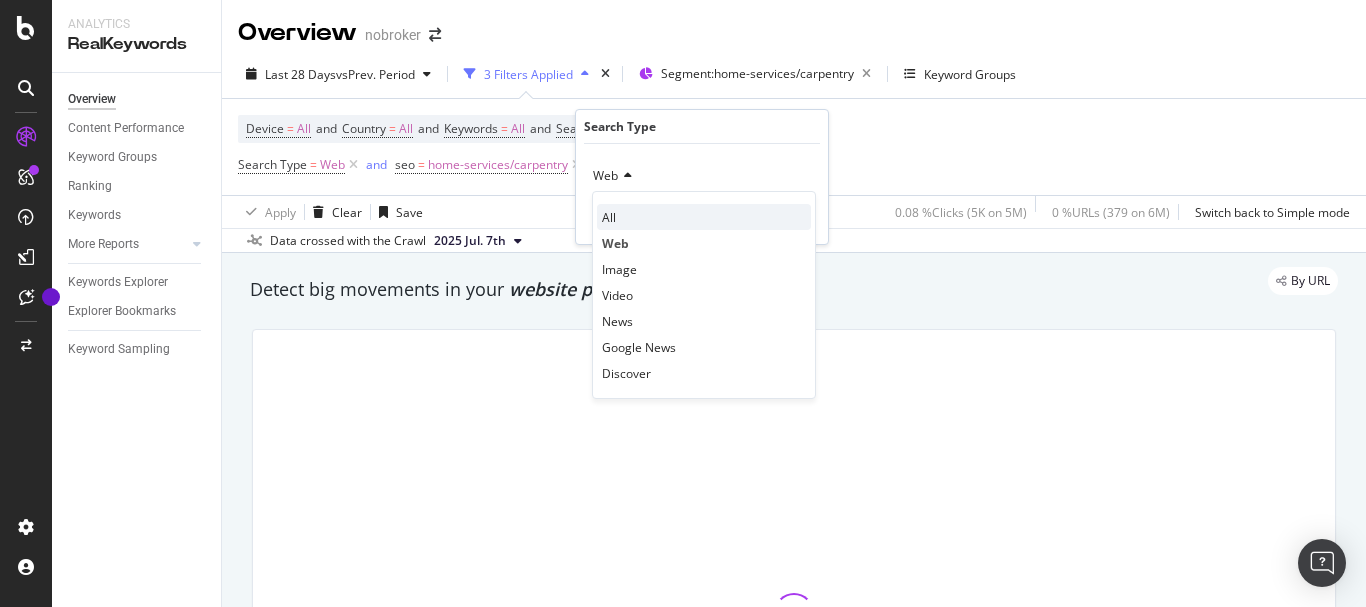 click on "All" at bounding box center (704, 217) 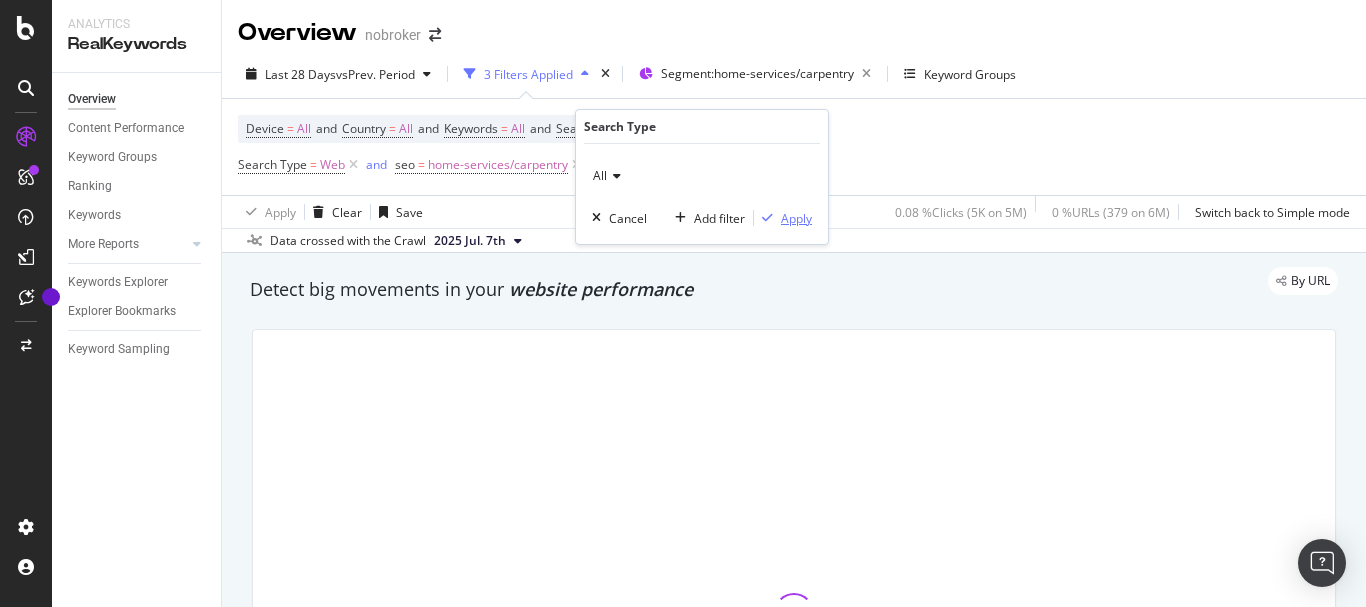 click on "Apply" at bounding box center [796, 218] 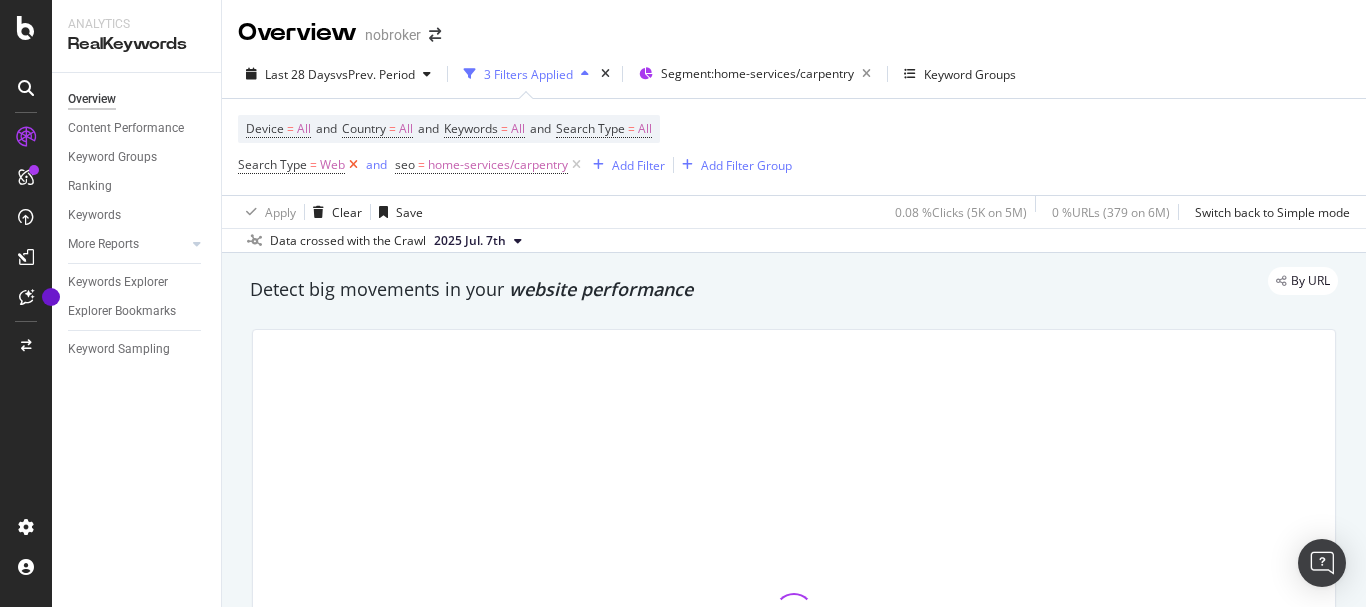 click at bounding box center (353, 165) 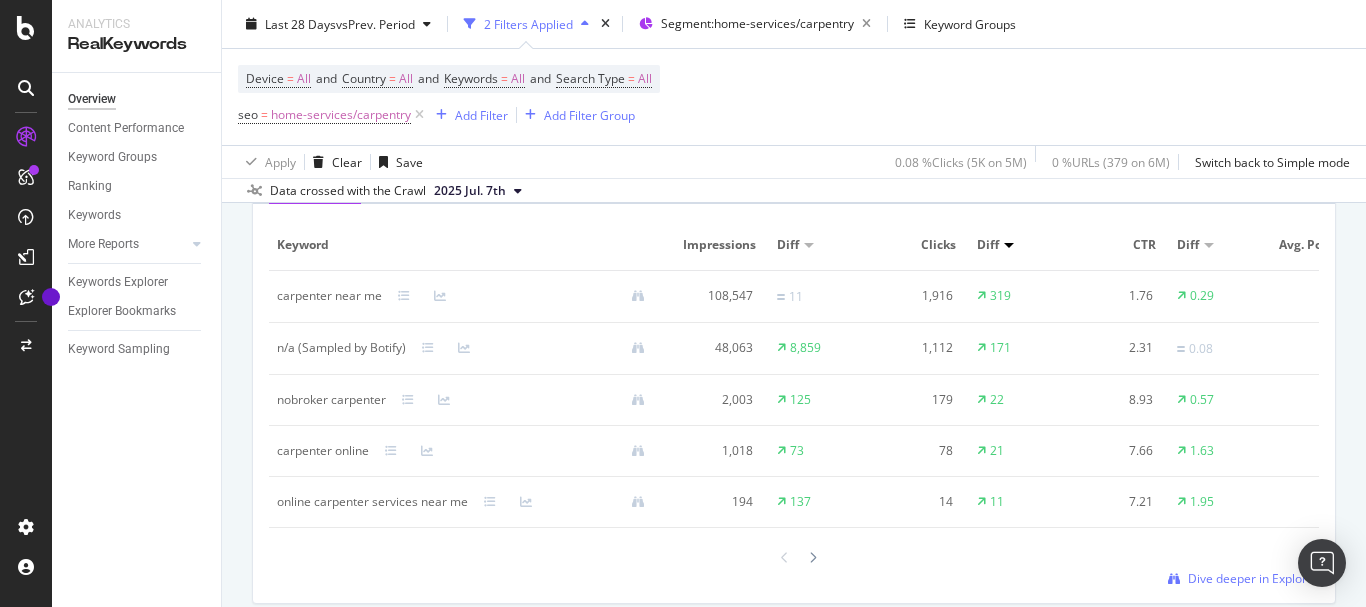 scroll, scrollTop: 2100, scrollLeft: 0, axis: vertical 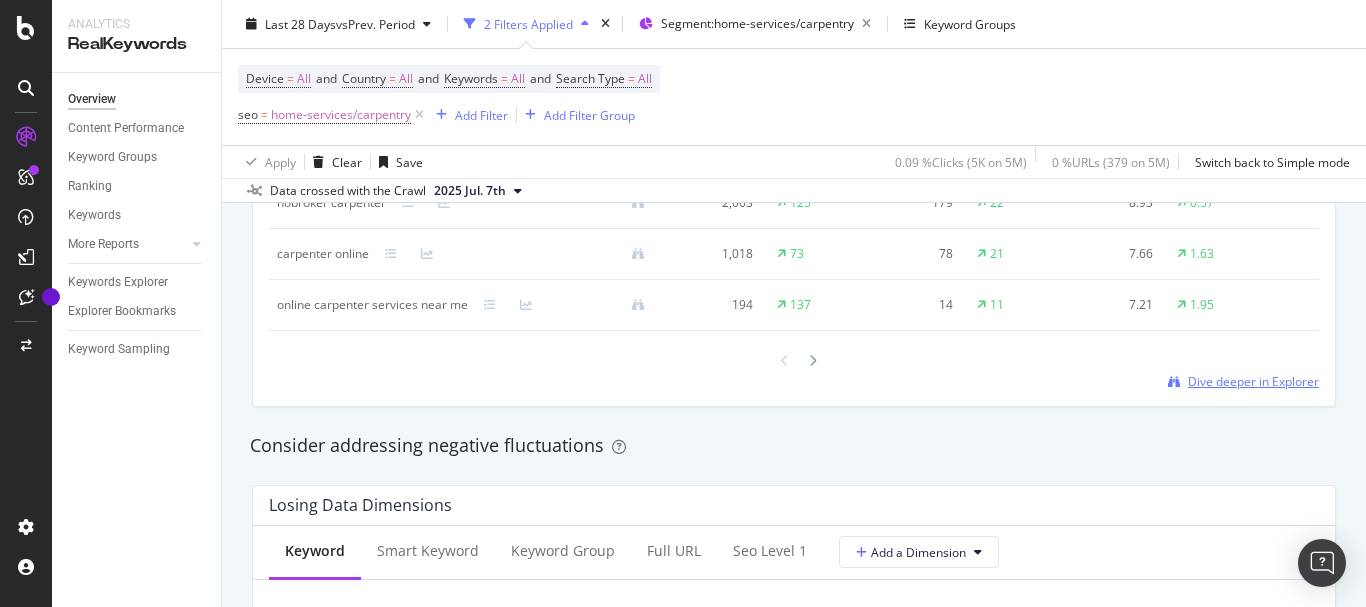 click on "Dive deeper in Explorer" at bounding box center (1253, 381) 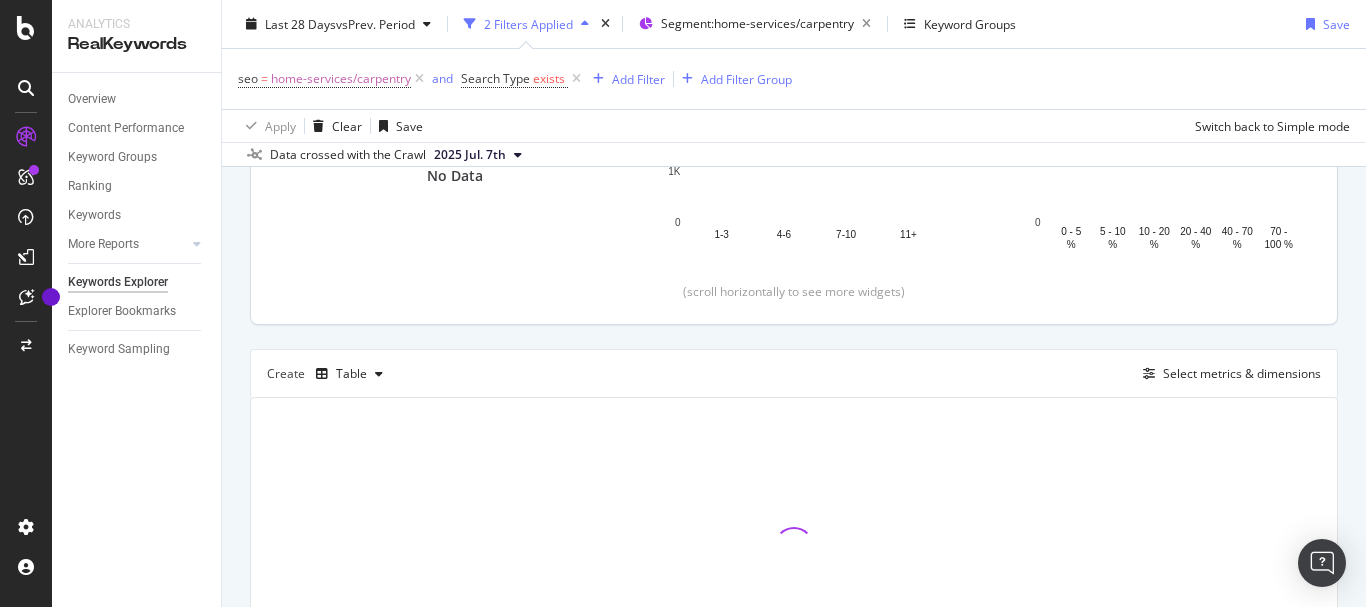 scroll, scrollTop: 400, scrollLeft: 0, axis: vertical 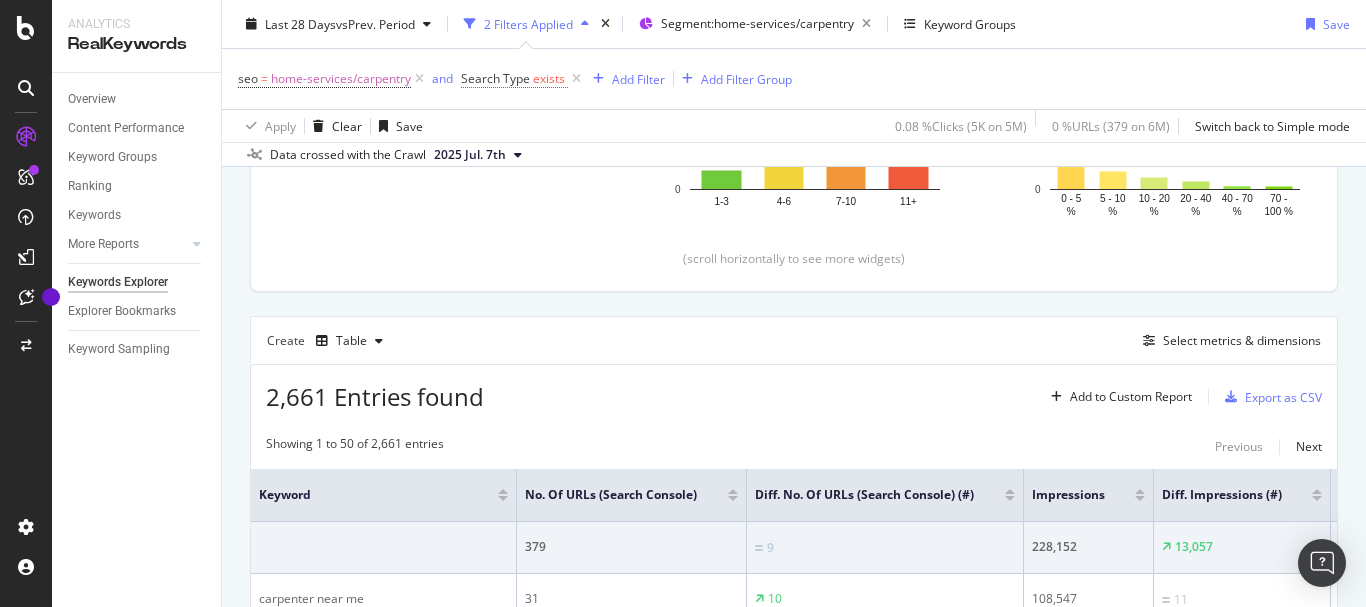 click on "exists" at bounding box center [549, 78] 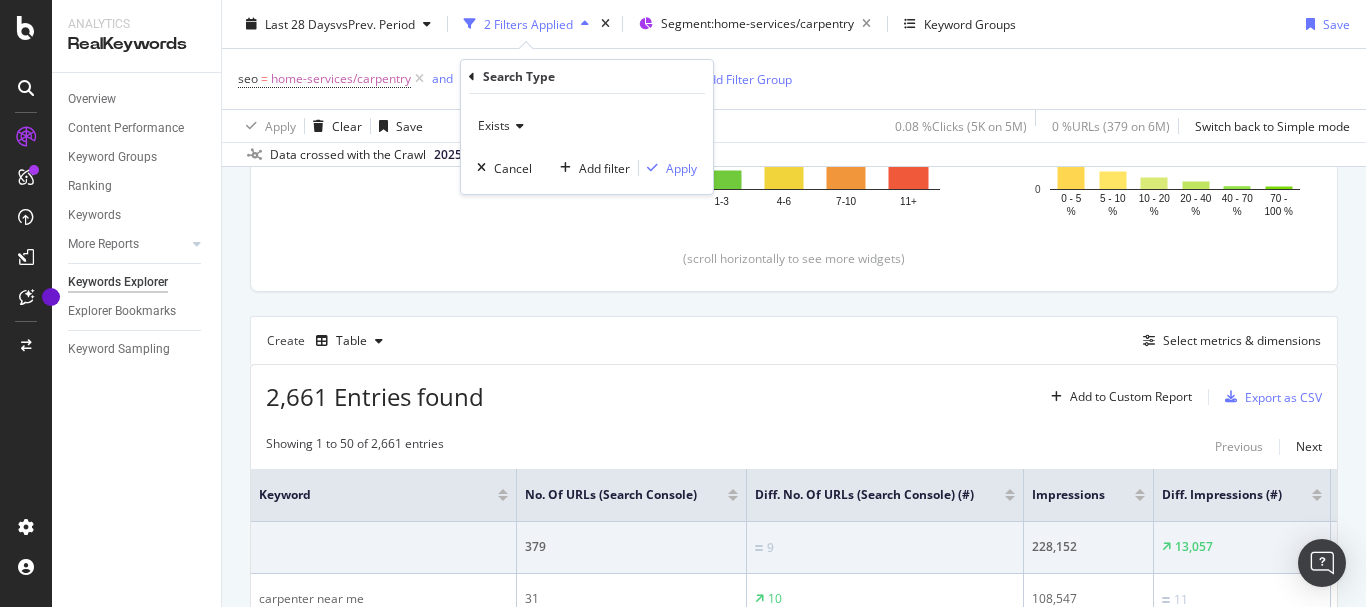 click at bounding box center [517, 126] 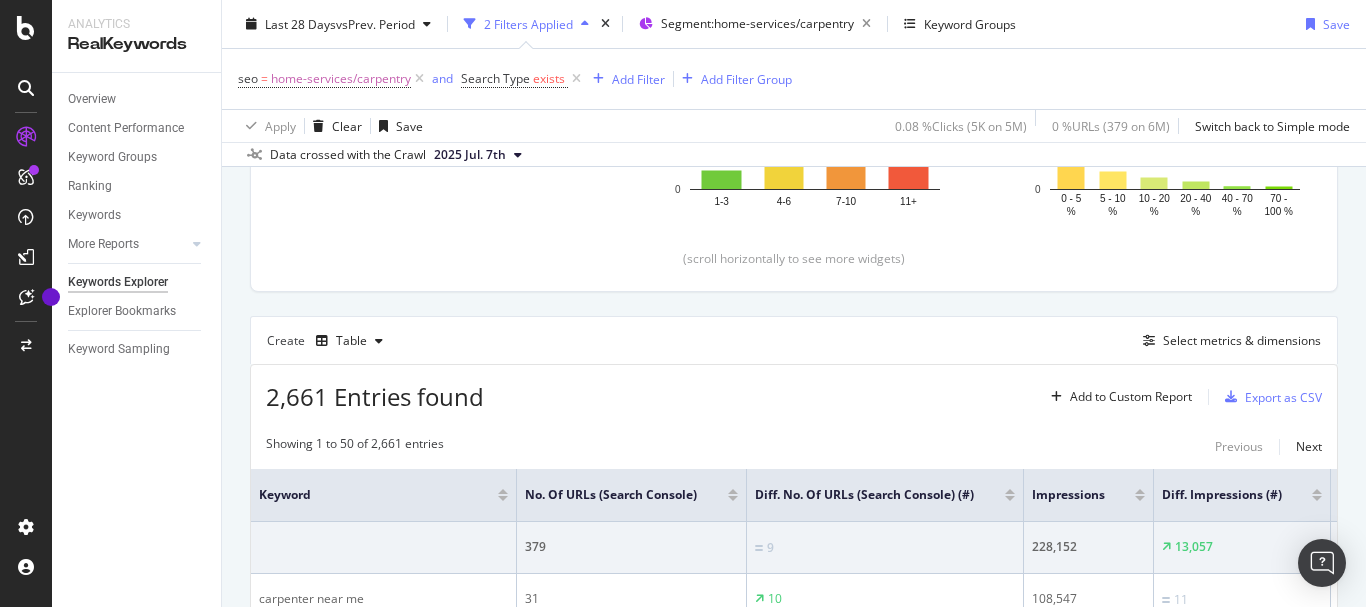click on "0.08 %  Clicks ( 5K on 5M )" at bounding box center (957, 126) 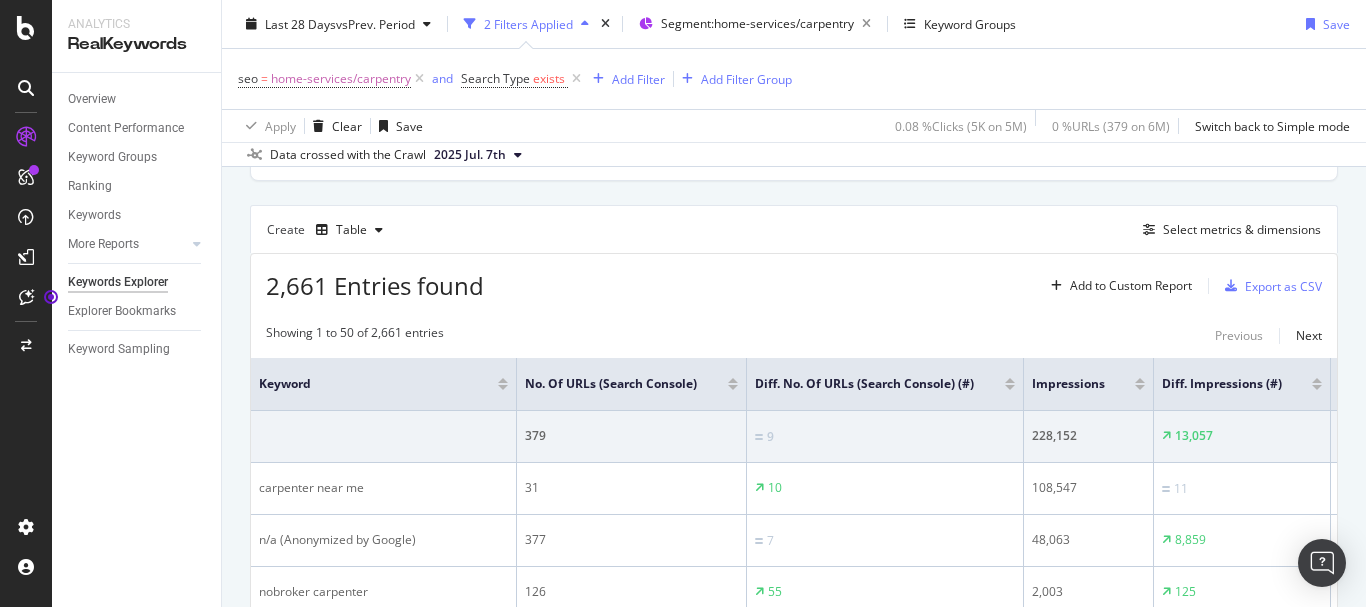 scroll, scrollTop: 800, scrollLeft: 0, axis: vertical 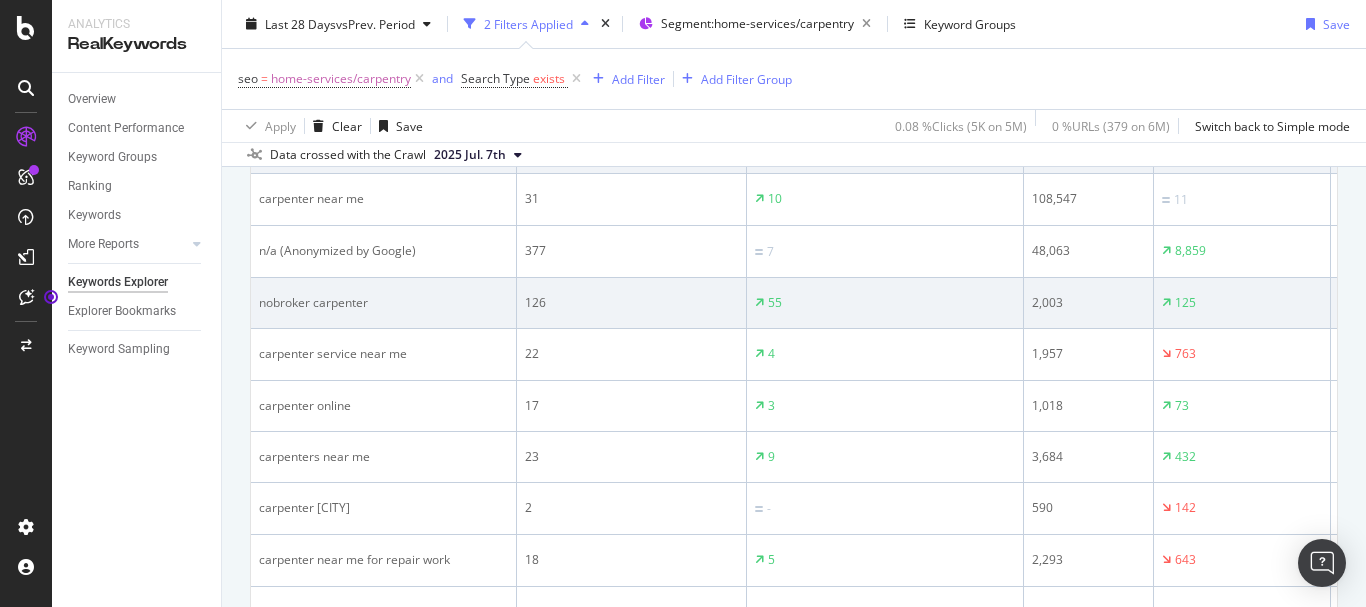 click on "nobroker carpenter" at bounding box center [383, 303] 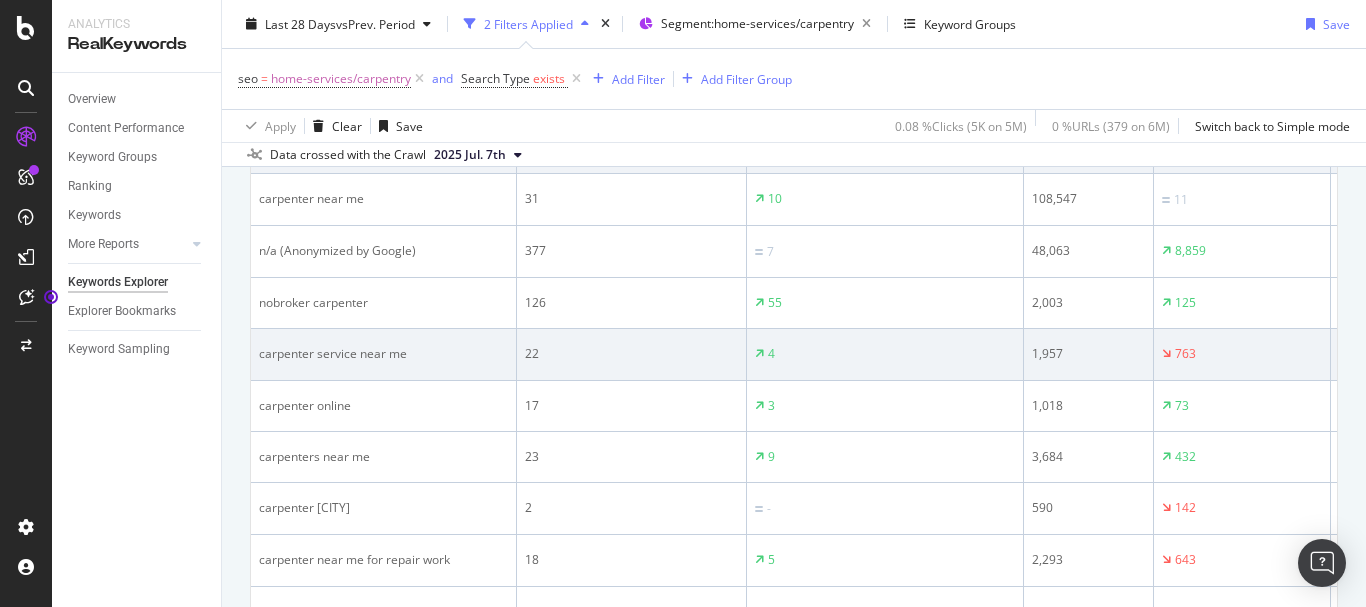 click on "carpenter service near me" at bounding box center (383, 354) 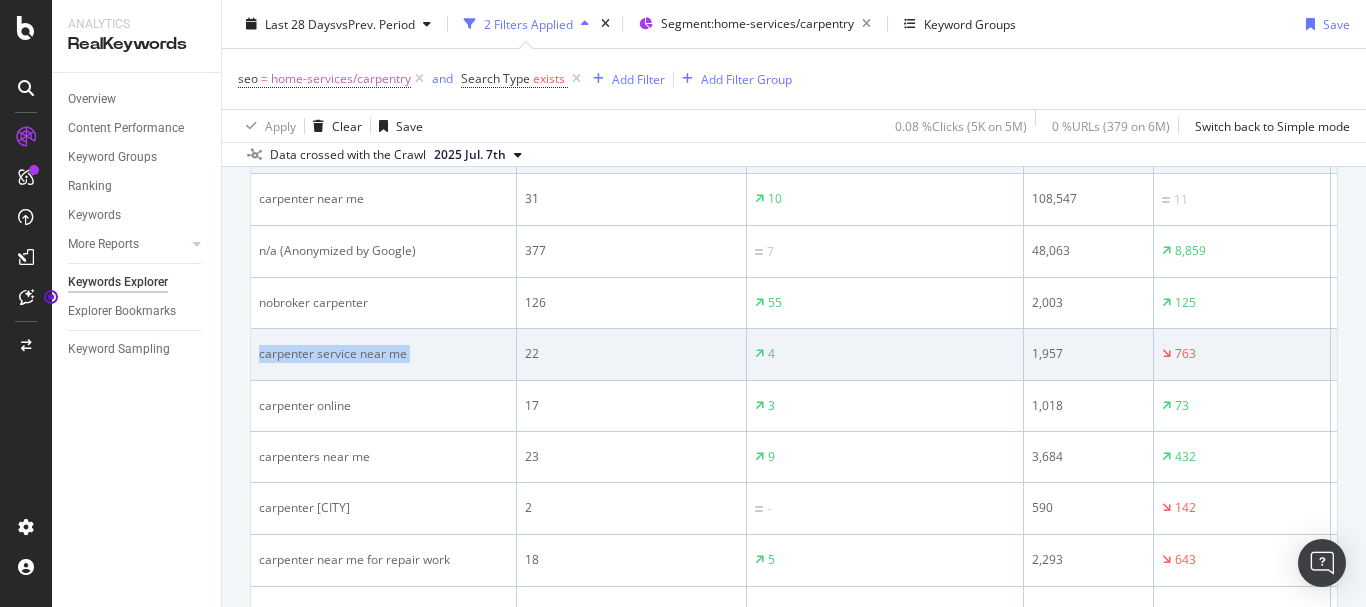 click on "carpenter service near me" at bounding box center [383, 354] 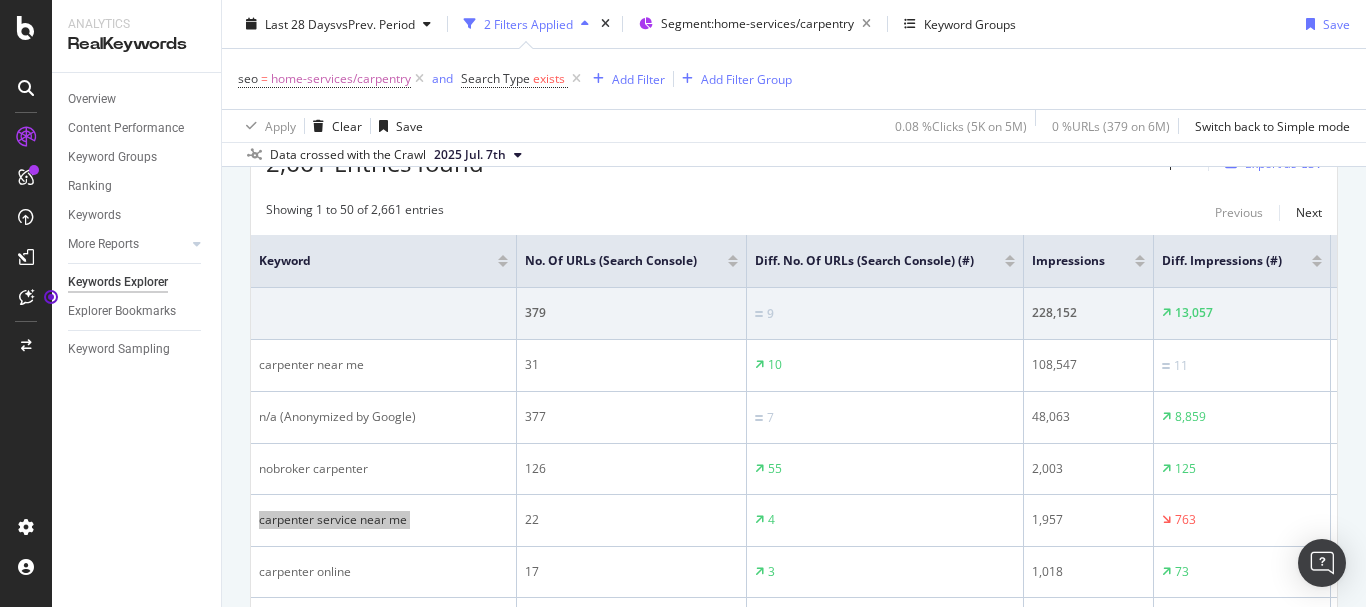 scroll, scrollTop: 600, scrollLeft: 0, axis: vertical 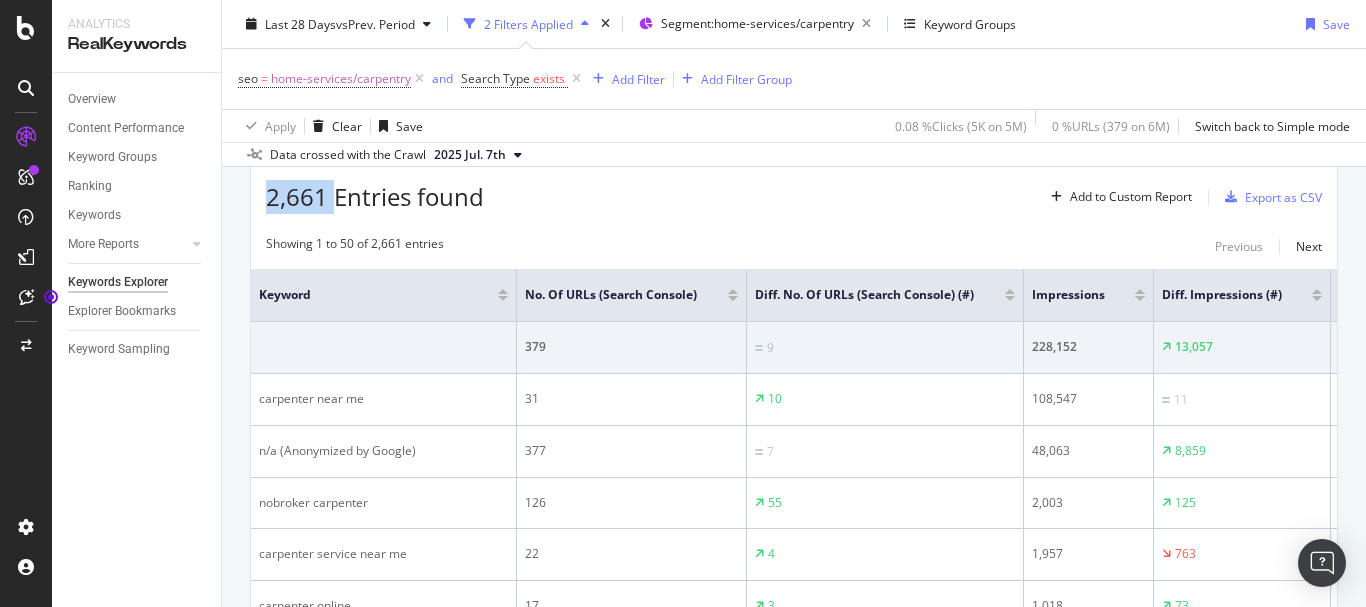 drag, startPoint x: 262, startPoint y: 191, endPoint x: 331, endPoint y: 199, distance: 69.46222 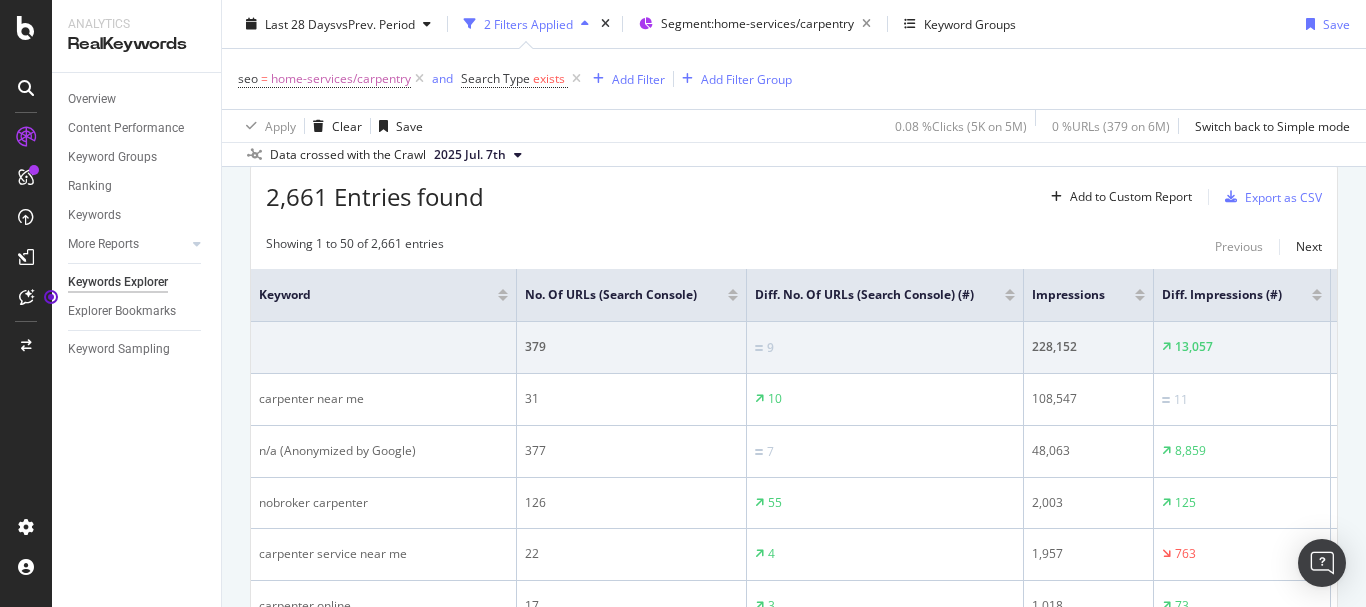 click on "2,661 Entries found Add to Custom Report Export as CSV" at bounding box center [794, 189] 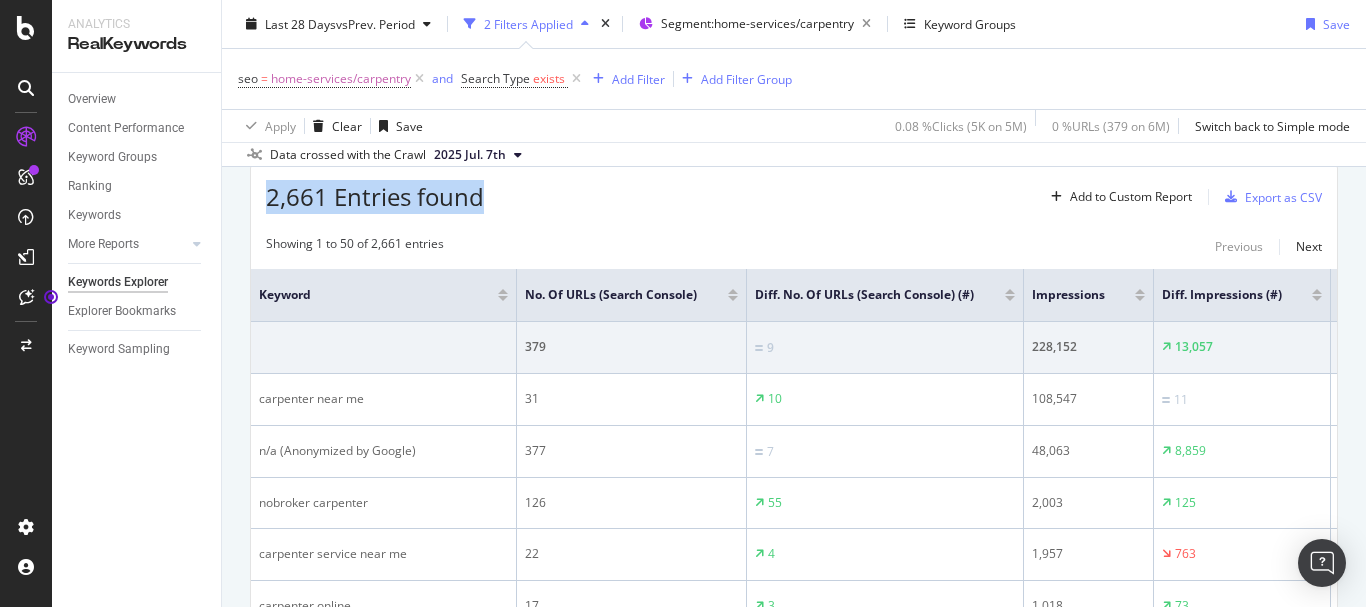 drag, startPoint x: 496, startPoint y: 192, endPoint x: 254, endPoint y: 192, distance: 242 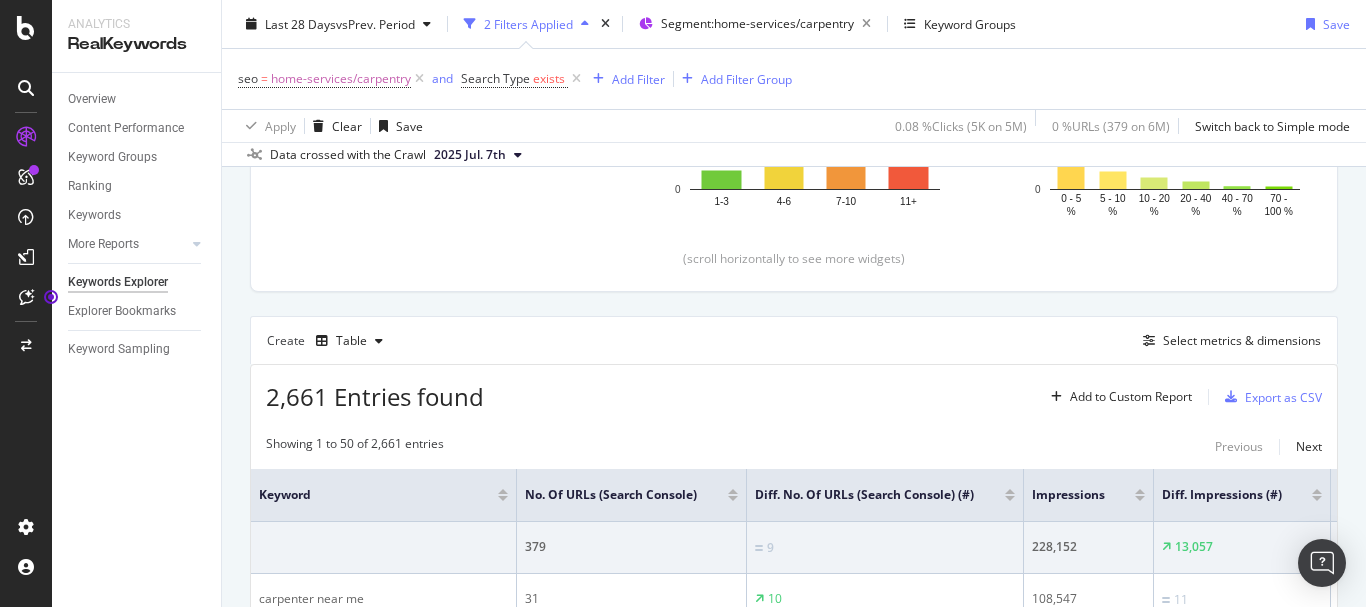click on "By URL Top Charts Clicks By seo Level 3 By: seo Level 3 No Data Clicks By Average Position Hold CTRL while clicking to filter the report. 1-3 4-6 7-10 11+ 0 1K 2K 3K Avg. Position Clicks 1-3 367 4-6 875 7-10 2,440 11+ 942 3K Clicks By CTR Hold CTRL while clicking to filter the report. 0 - 5 % 5 - 10 % 10 - 20 % 20 - 40 % 40 - 70 % 70 - 100 % 0 2K 4K CTR Clicks 0 - 5 % 3,481 5 - 10 % 459 10 - 20 % 306 20 - 40 % 214 40 - 70 % 88 70 - 100 % 76 4K Clicks By Content Size Hold CTRL while clicking to filter the report. 5000 + 1000 - 5000 500 - 1000 250 - 500 100 - 250 0 - 100 0 2K 4K 6K No. of Words (Content) Clicks 5000 + 1000 - 5000 4,213 500 - 1000 250 - 500 112 100 - 250 98 0 - 100 6K Clicks By Inlinks Hold CTRL while clicking to filter the report. 101+ 51-100 16-50 6-15 2-5 1 0 2K 4K 6K No. of Unique Follow Inlinks Clicks 101+ 4,227 51-100 16-50 96 6-15 100 2-5 0 1 0 6K Impressions By Average Position Hold CTRL while clicking to filter the report. 1-3 4-6 7-10 11+ 0 50K 100K 150K Avg. Position Impressions 1-3 %" at bounding box center (794, 1545) 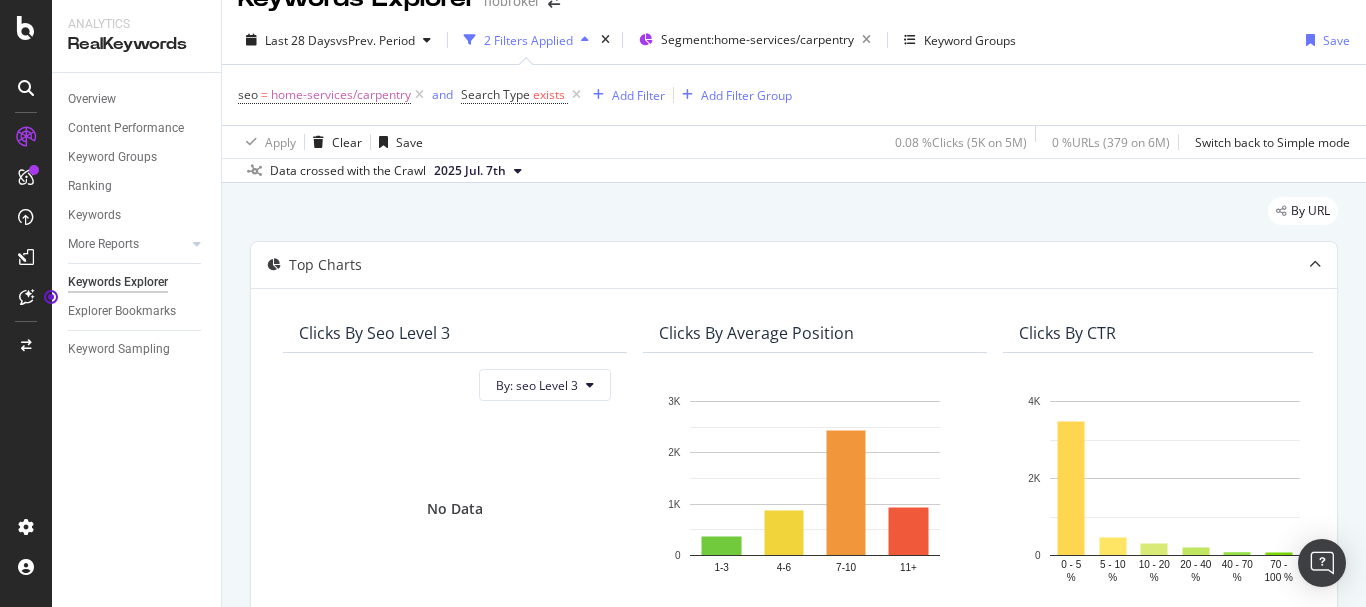 scroll, scrollTop: 0, scrollLeft: 0, axis: both 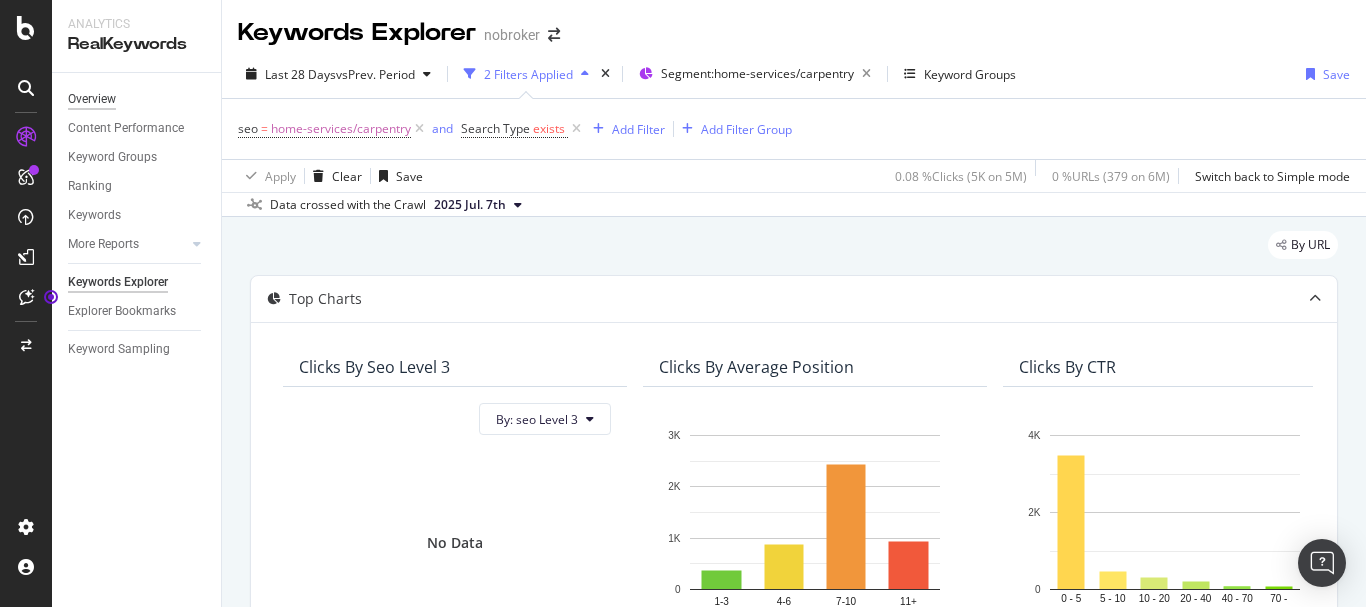 click on "Overview" at bounding box center (92, 99) 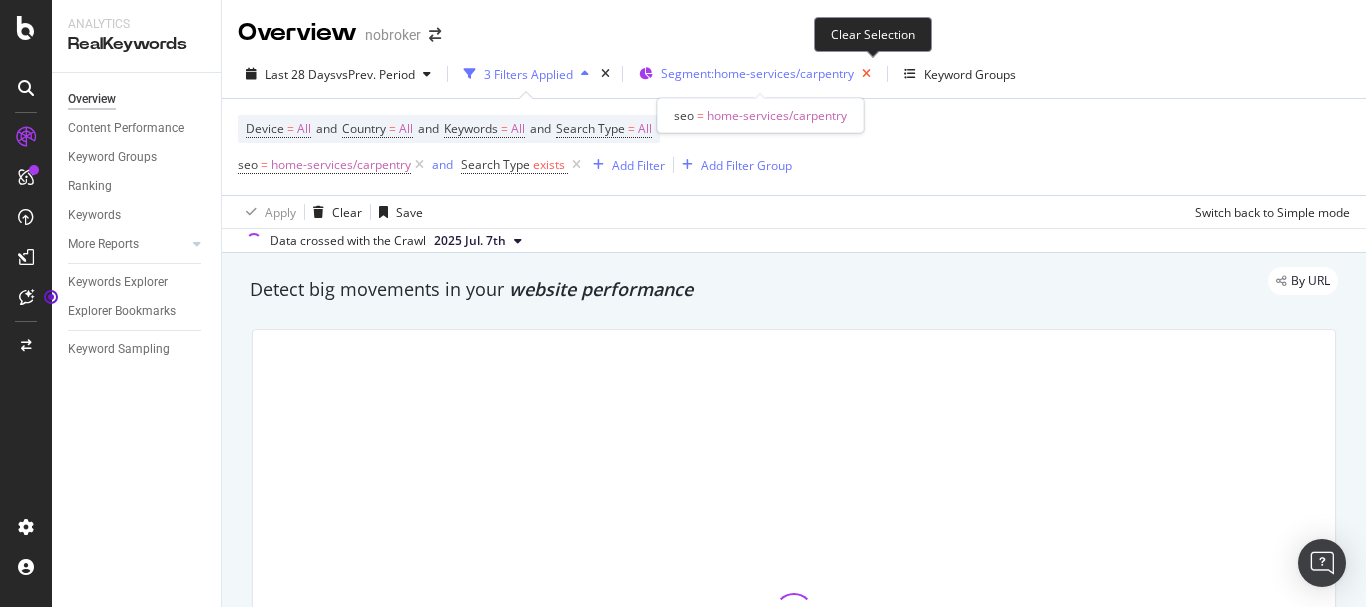 click at bounding box center [866, 74] 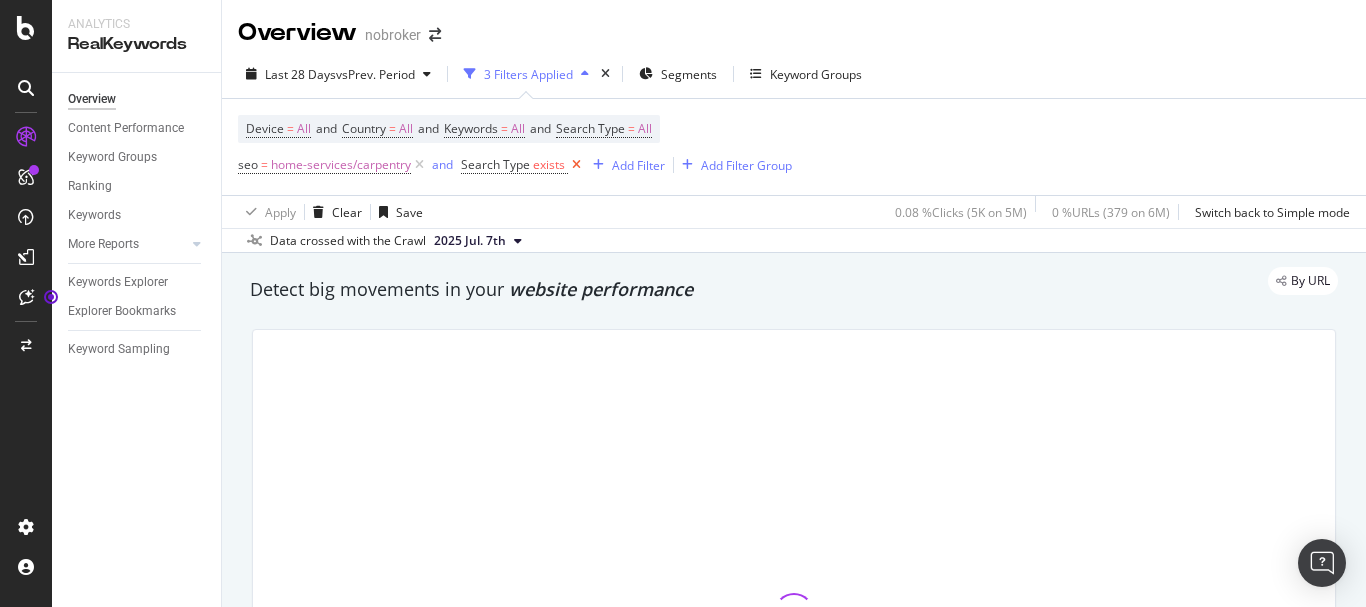 click at bounding box center [576, 165] 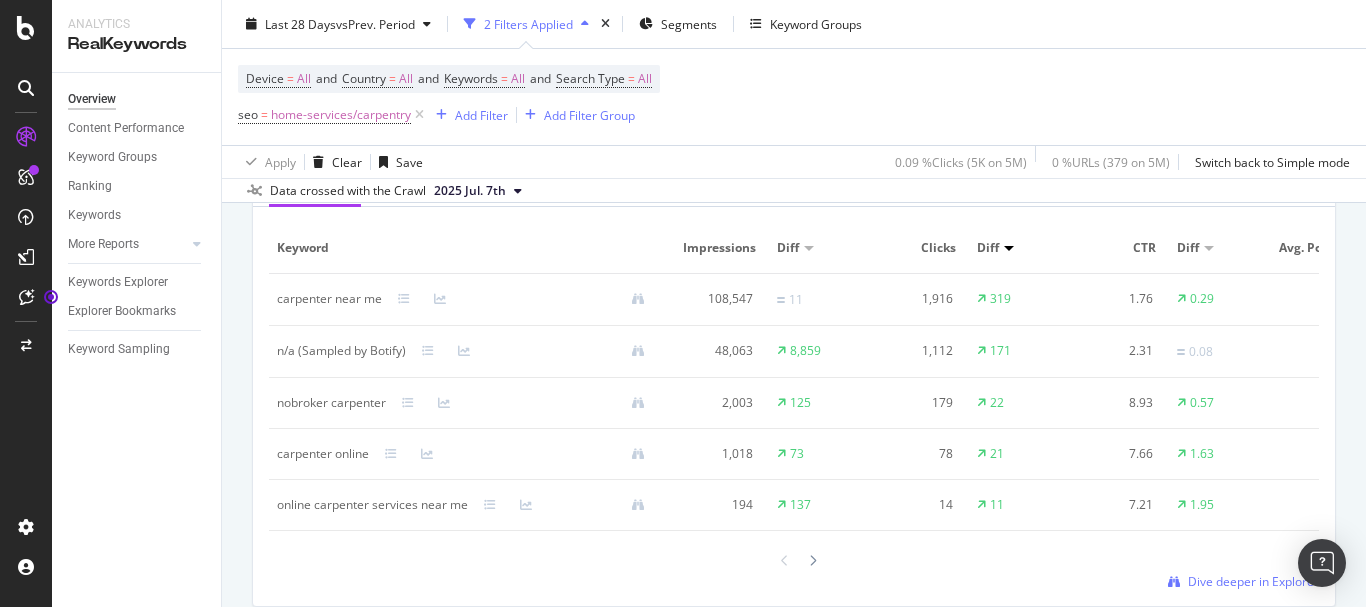 scroll, scrollTop: 1800, scrollLeft: 0, axis: vertical 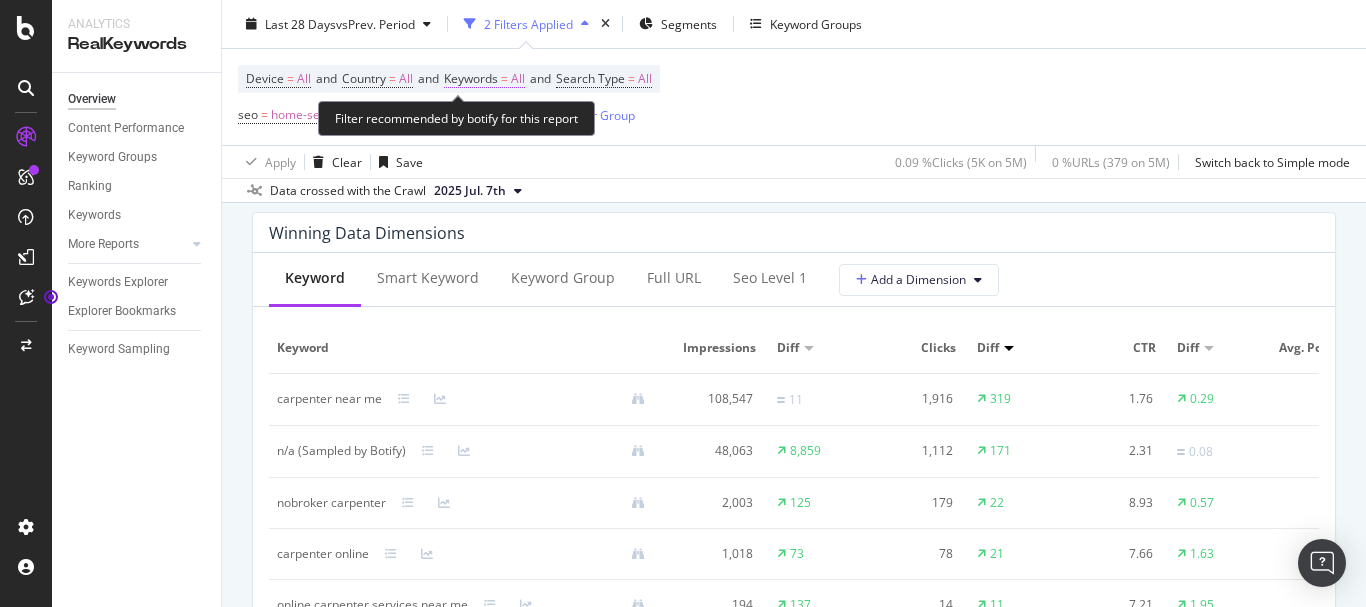 click on "All" at bounding box center [518, 79] 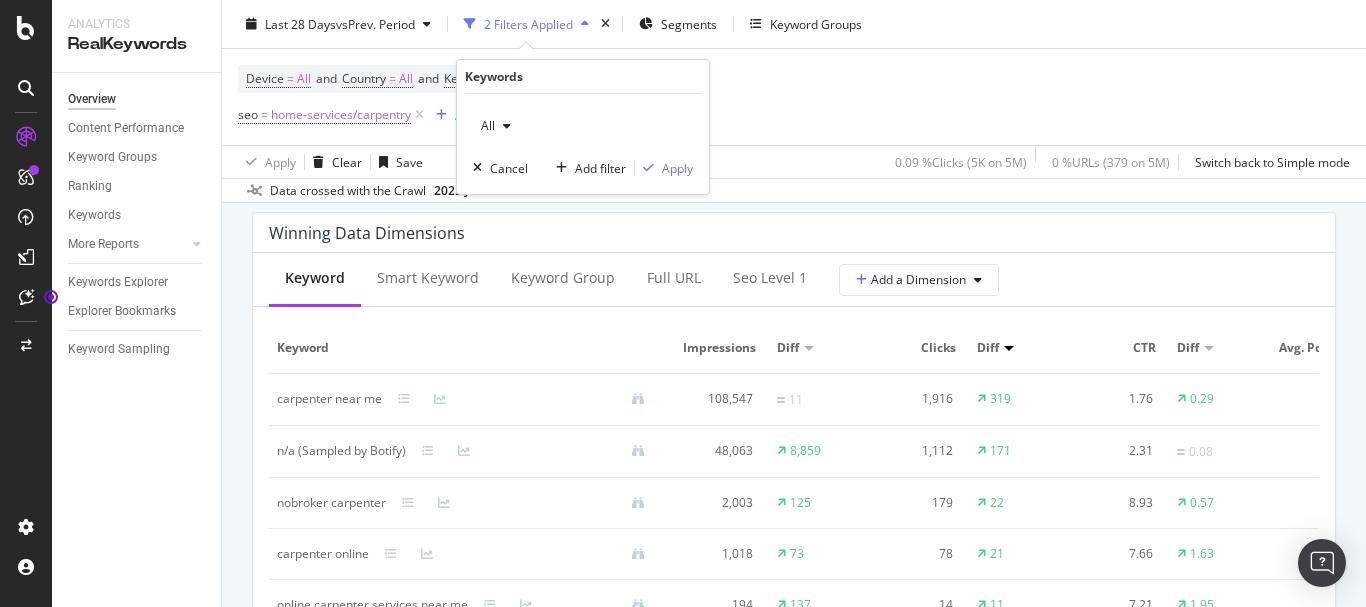 click at bounding box center [507, 126] 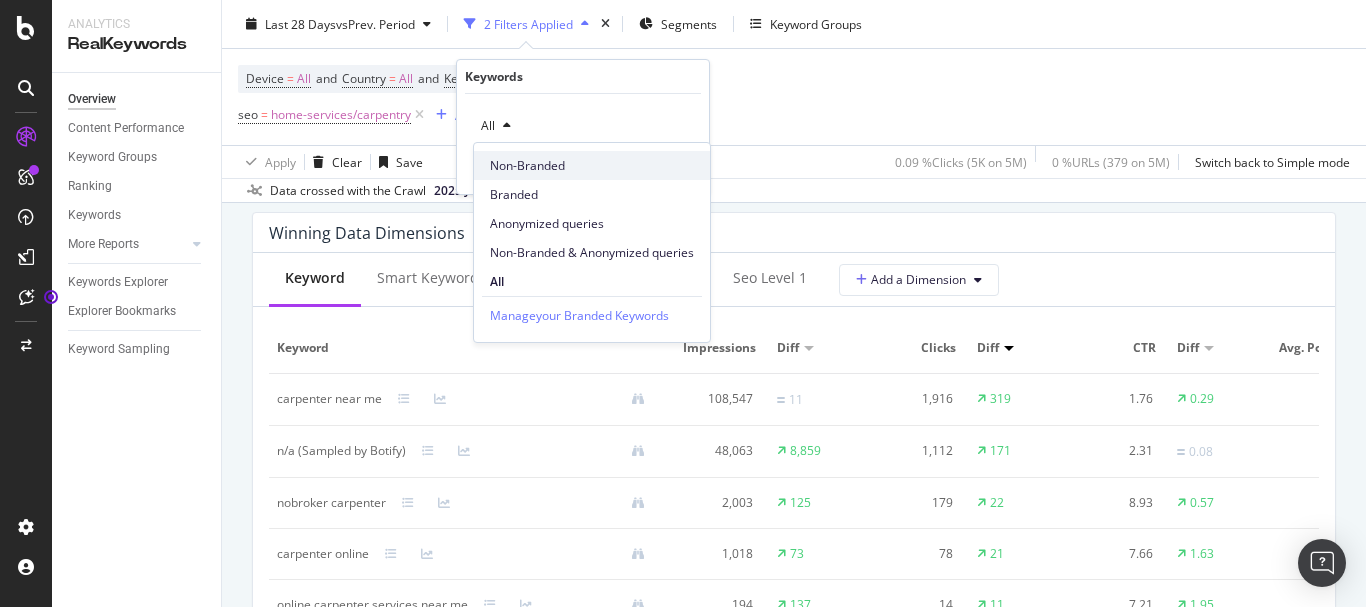 click on "Non-Branded" at bounding box center [592, 166] 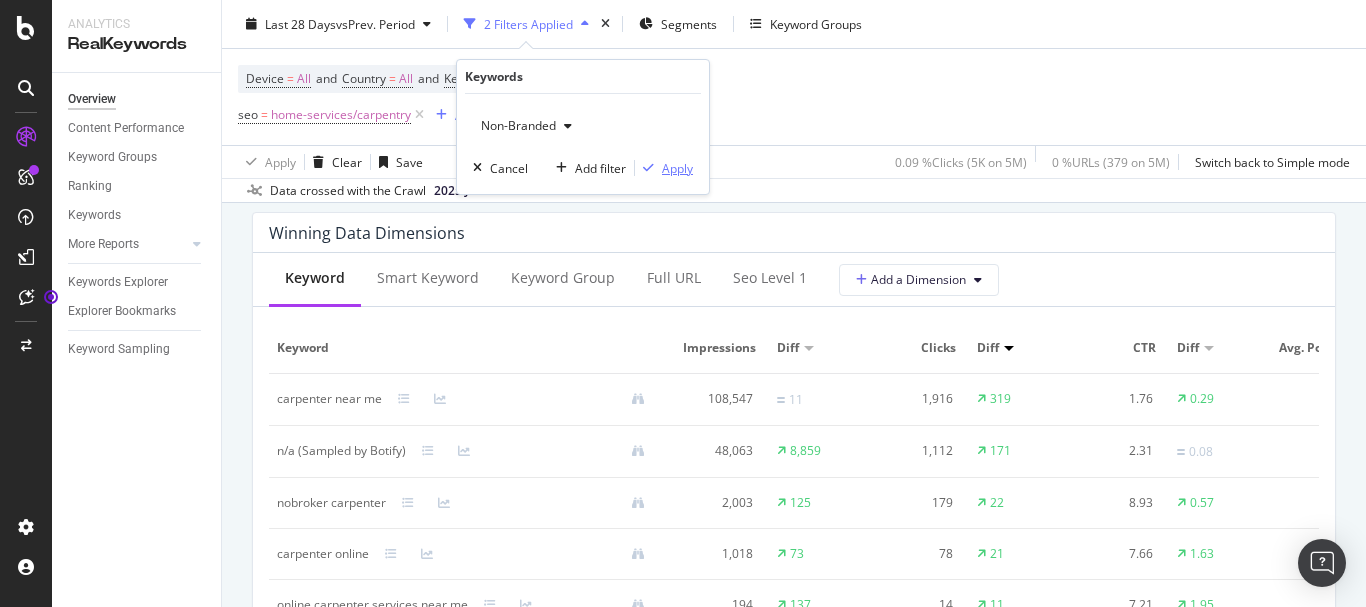 click on "Apply" at bounding box center [677, 168] 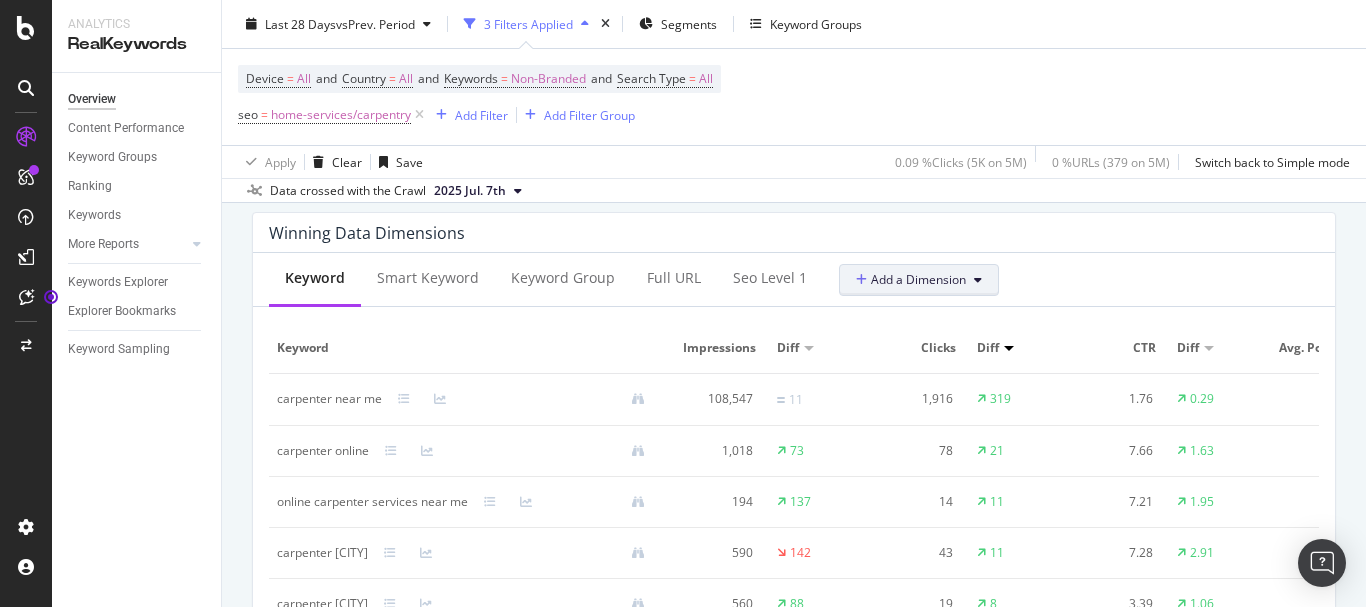 click on "Add a Dimension" at bounding box center [911, 279] 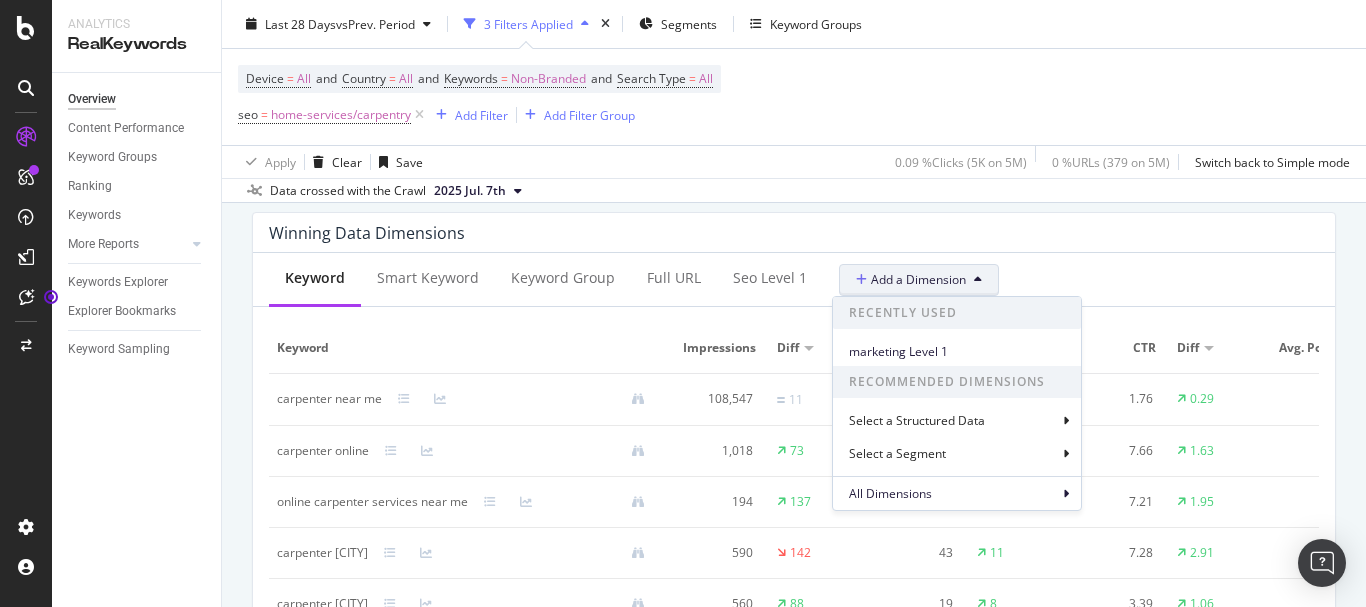 click on "Winning Data Dimensions" at bounding box center (789, 233) 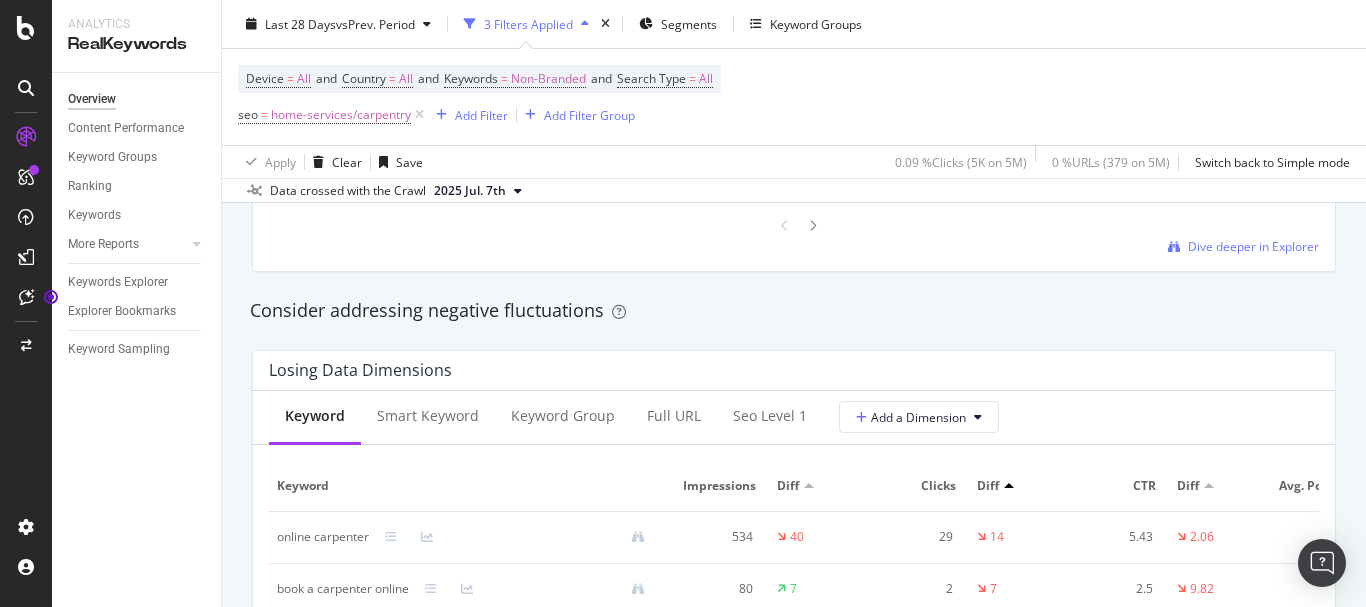 scroll, scrollTop: 2200, scrollLeft: 0, axis: vertical 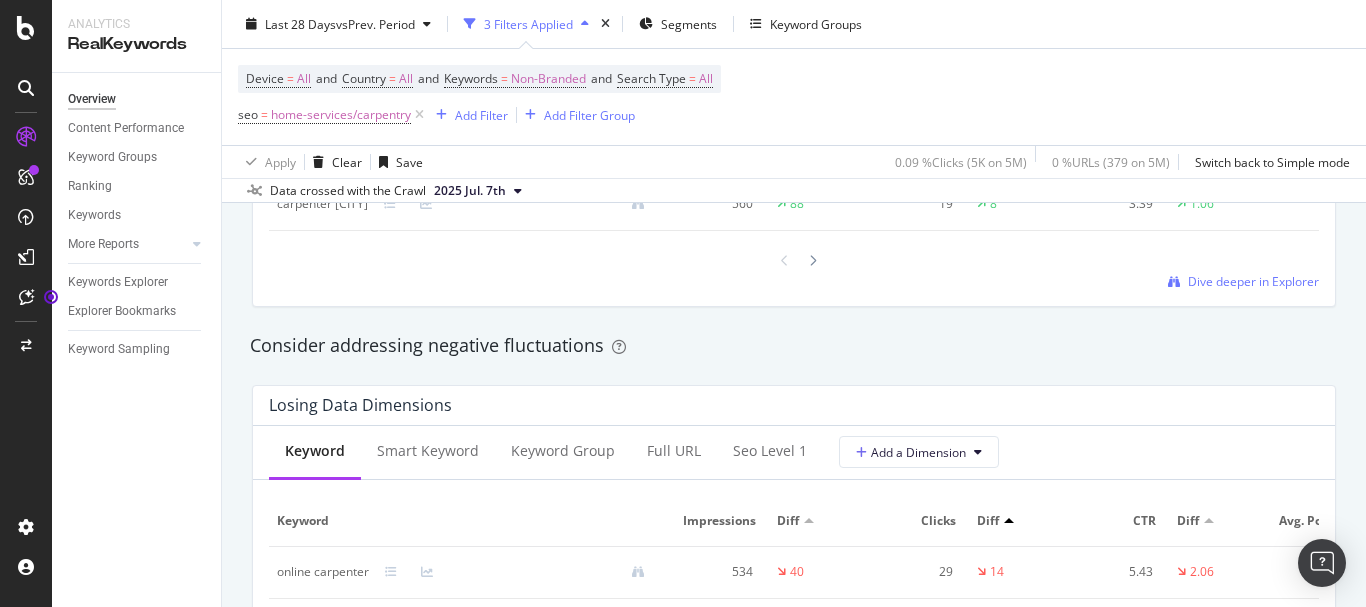 click at bounding box center (1174, 282) 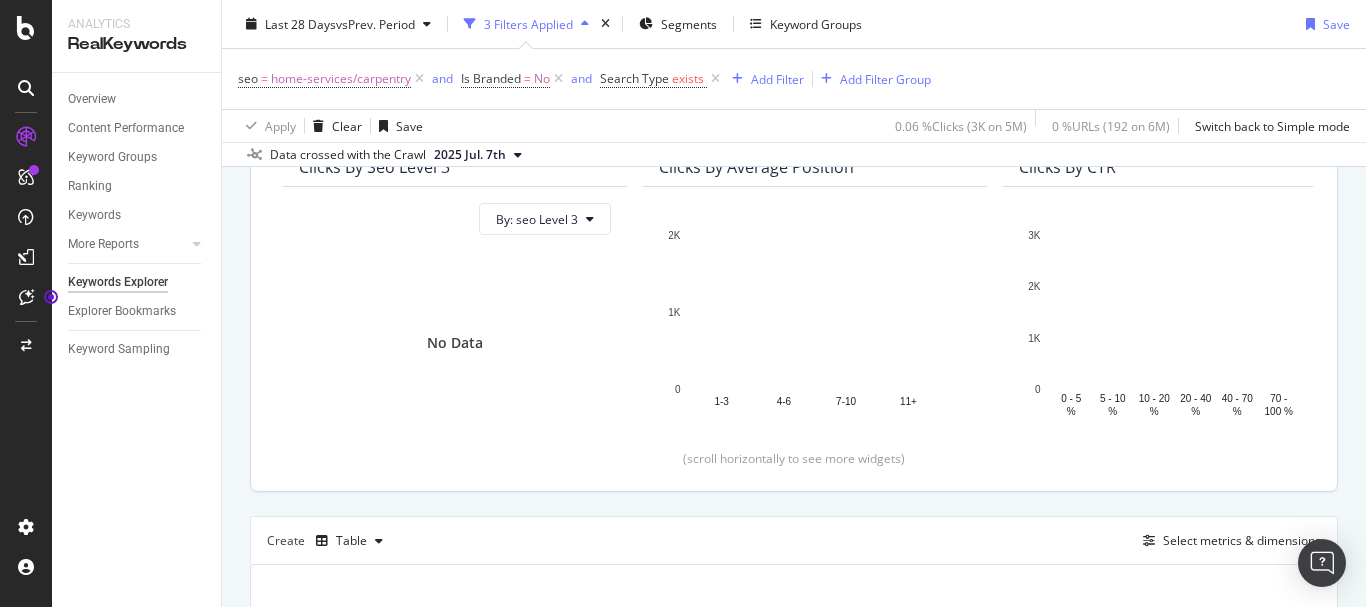 scroll, scrollTop: 400, scrollLeft: 0, axis: vertical 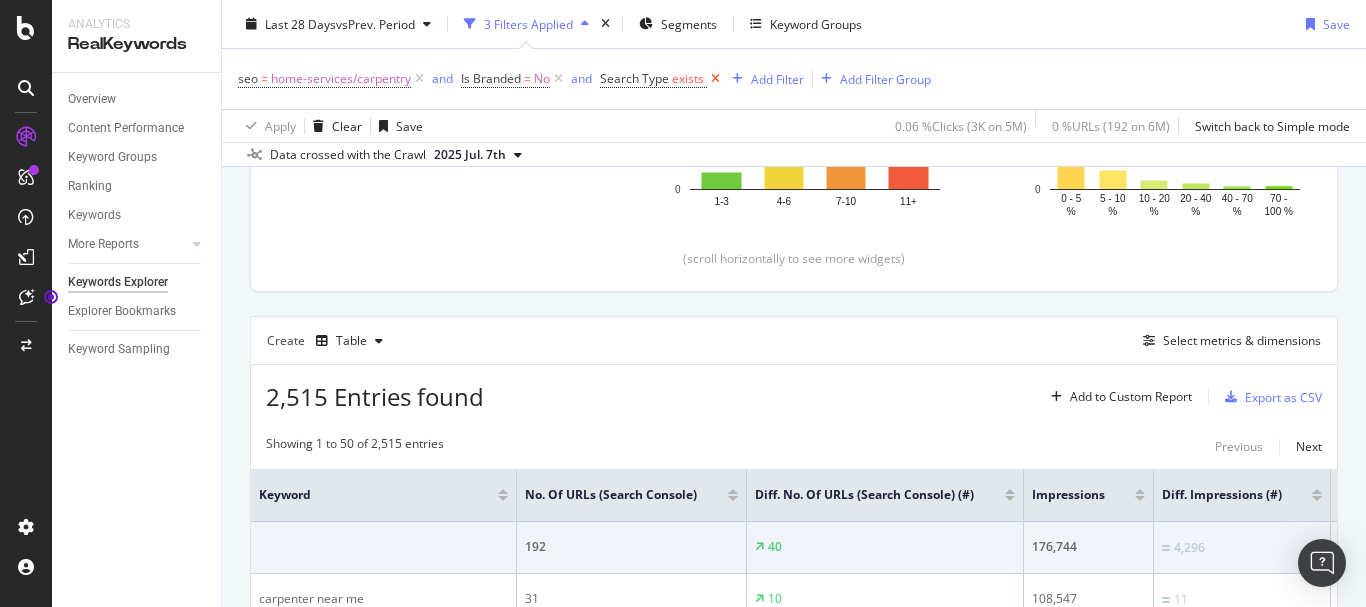 click at bounding box center [715, 79] 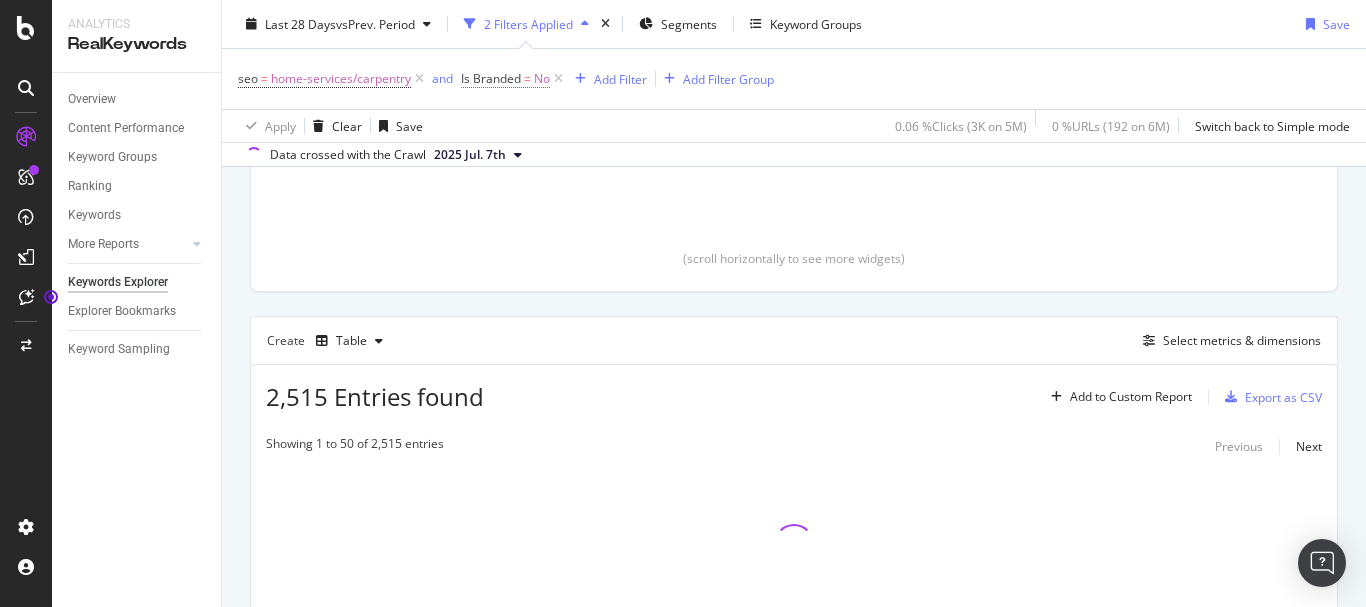 click on "=" at bounding box center [527, 78] 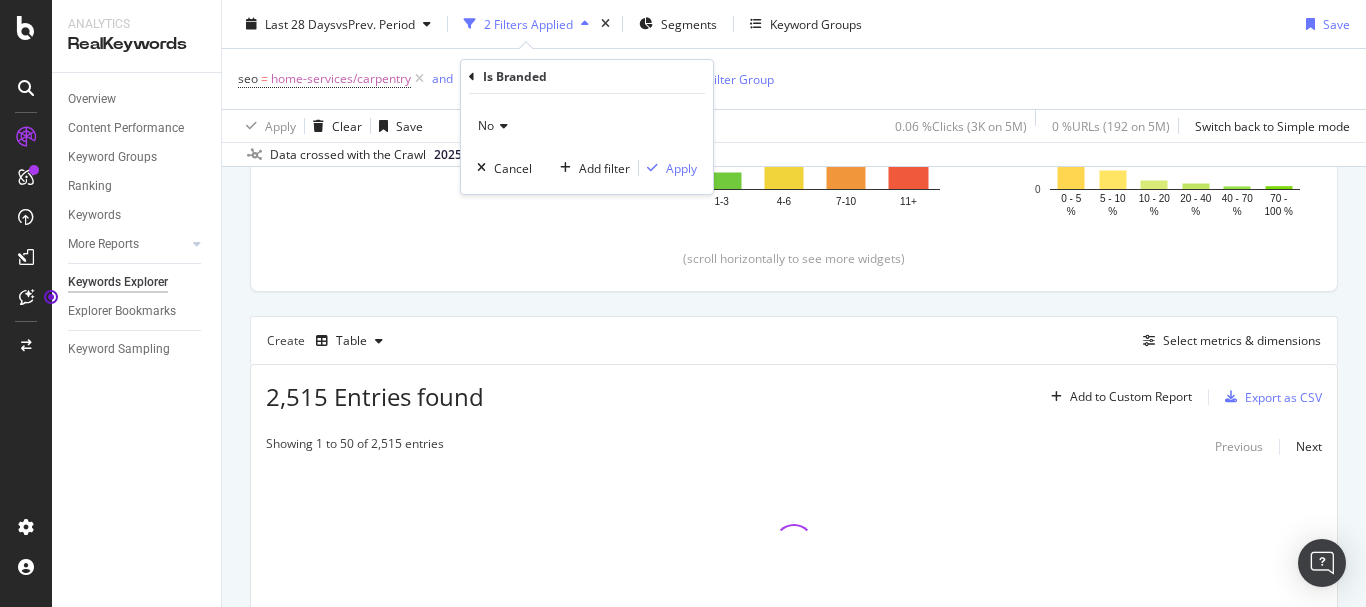 click on "seo   =     home-services/carpentry and Is Branded   =     No Add Filter Add Filter Group" at bounding box center (794, 79) 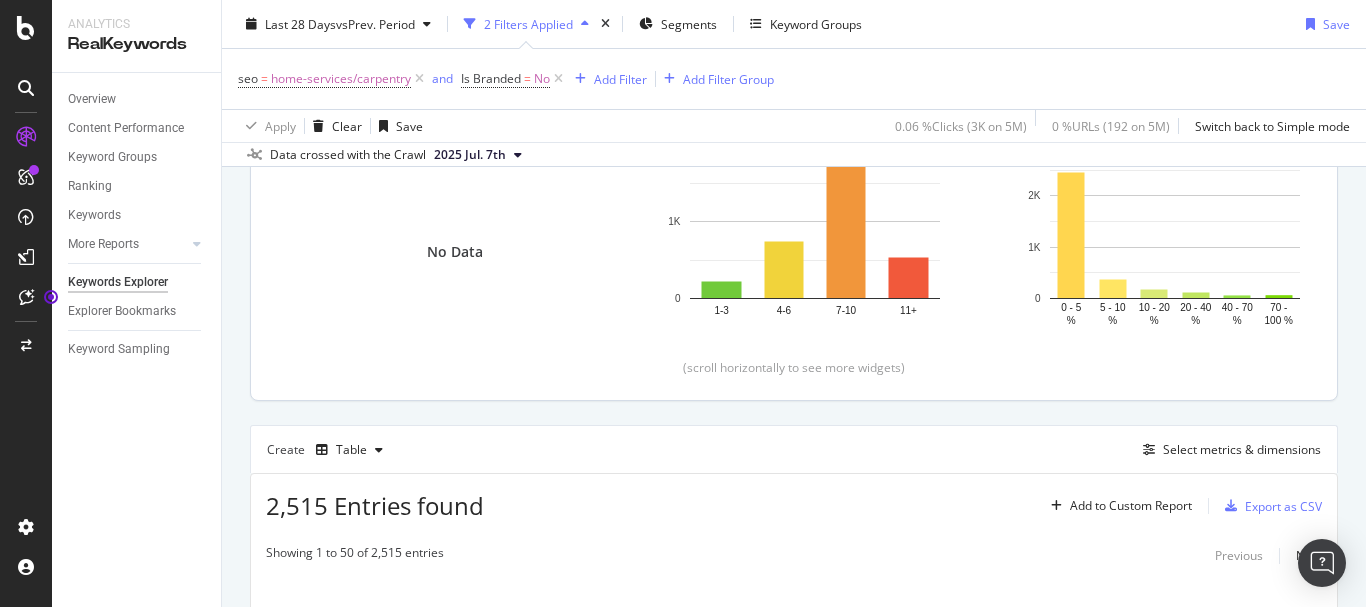 scroll, scrollTop: 400, scrollLeft: 0, axis: vertical 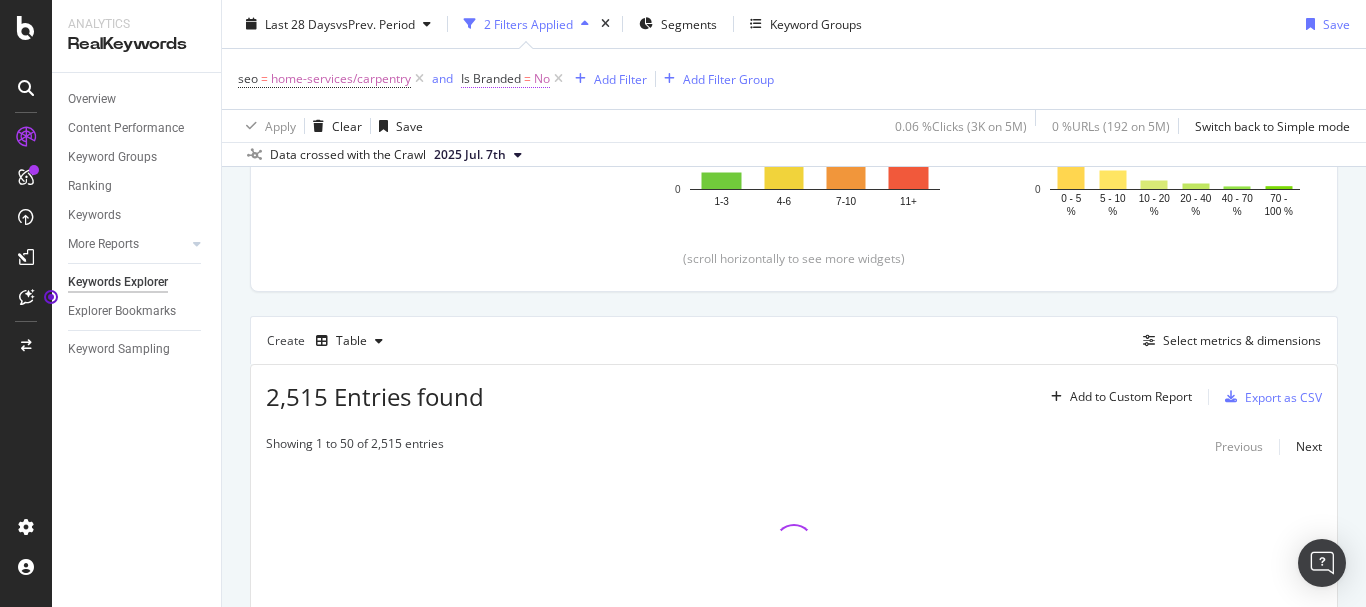 click on "Is Branded" at bounding box center (491, 78) 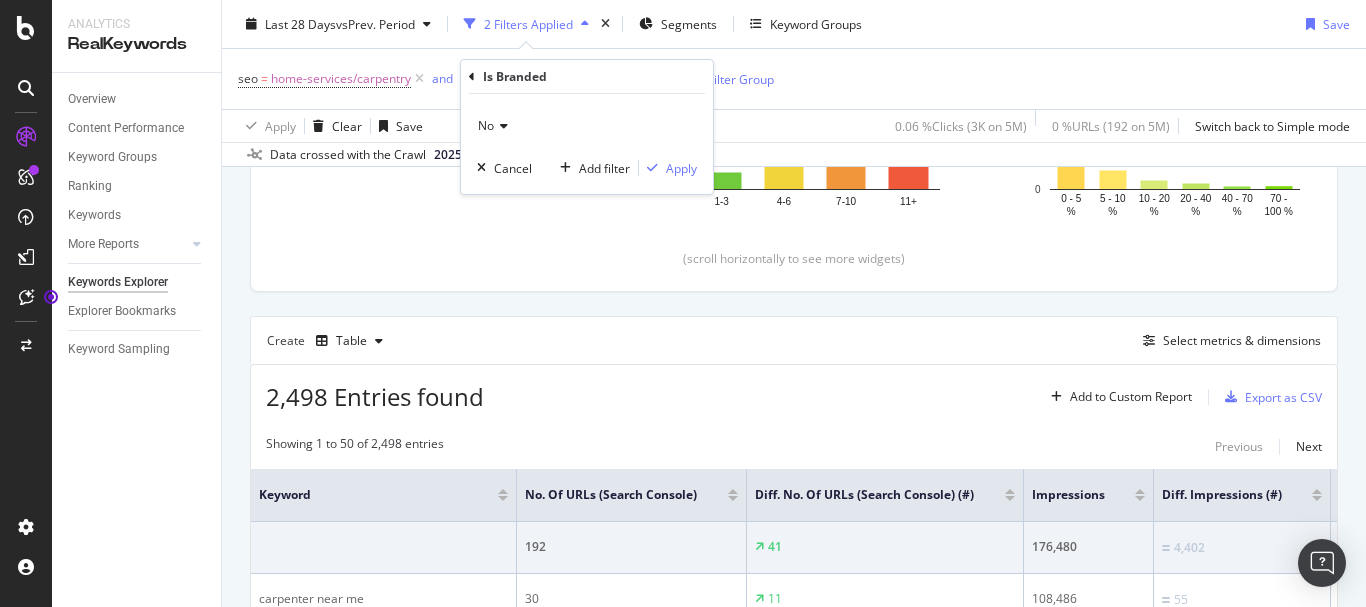 click on "No Cancel Add filter Apply" at bounding box center (587, 144) 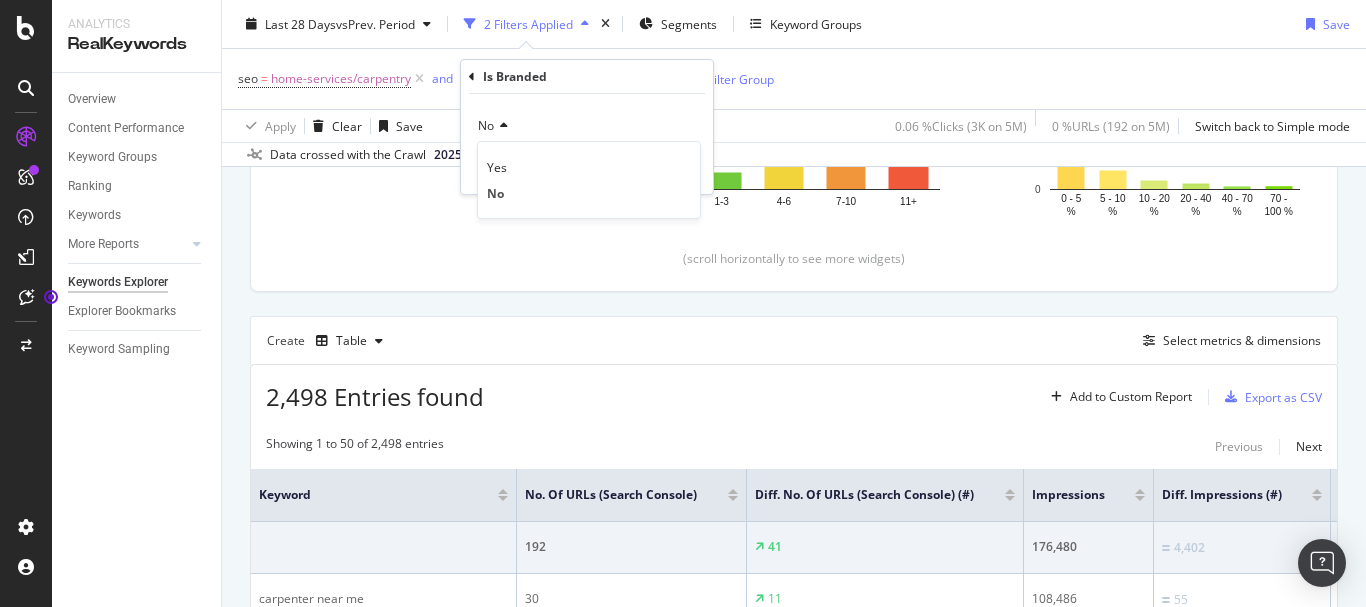 click on "seo   =     home-services/carpentry and Is Branded   =     No Add Filter Add Filter Group" at bounding box center (794, 79) 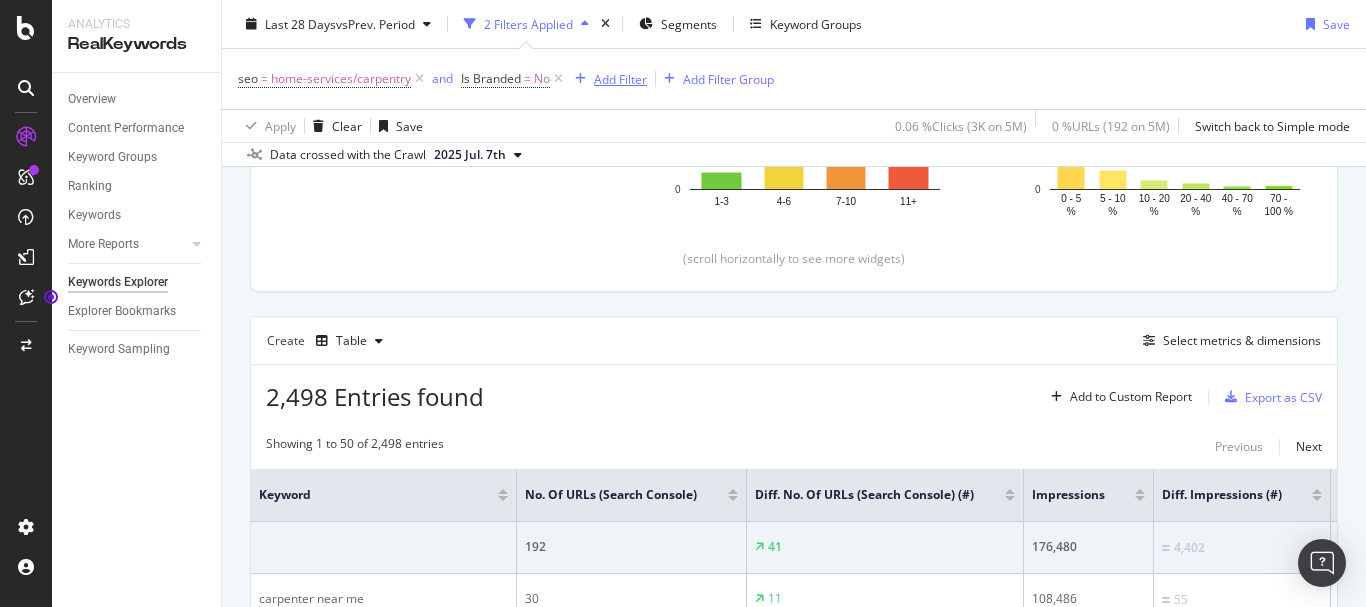click on "Add Filter" at bounding box center (620, 78) 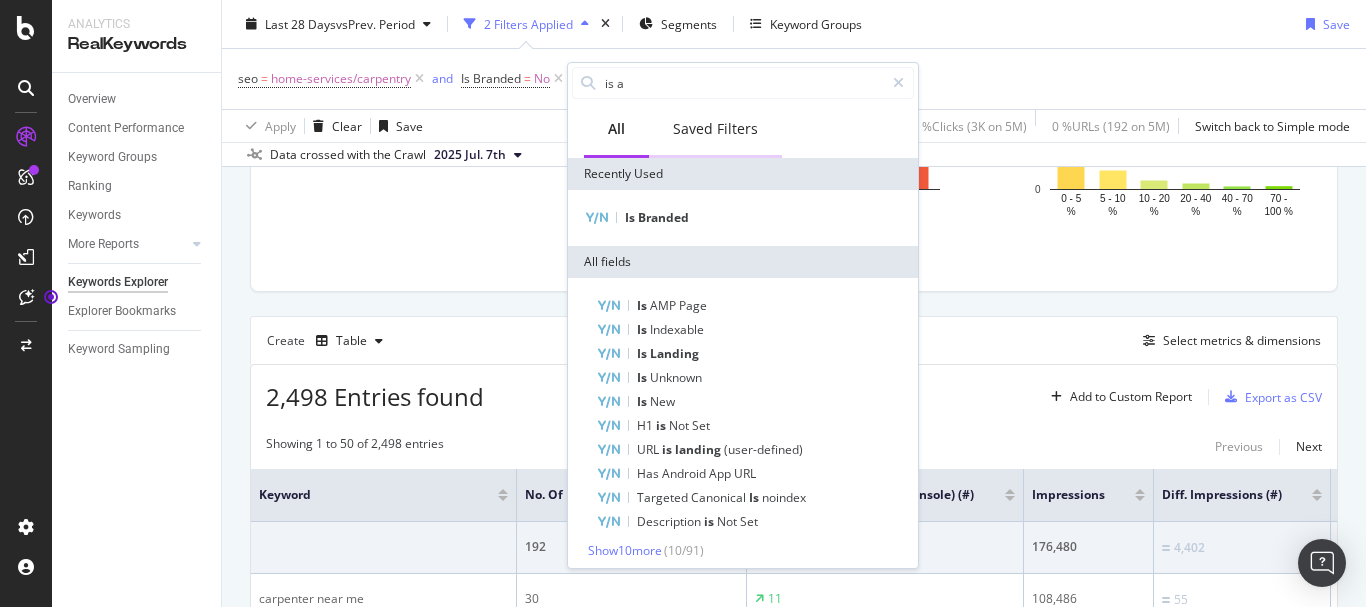 type on "is" 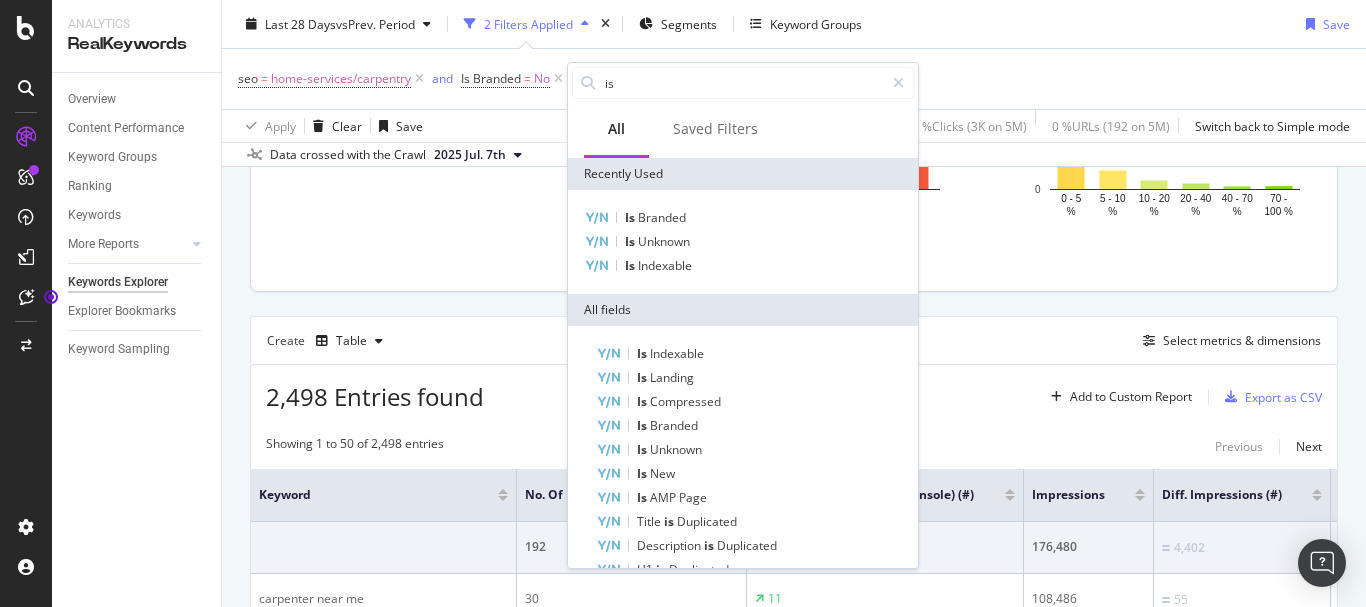 click on "Clicks By seo Level 3 By: seo Level 3 No Data Clicks By Average Position Hold CTRL while clicking to filter the report. 1-3 4-6 7-10 11+ 0 1K 2K Avg. Position Clicks 1-3 223 4-6 741 7-10 1,760 11+ 534 2K Clicks By CTR Hold CTRL while clicking to filter the report. 0 - 5 % 5 - 10 % 10 - 20 % 20 - 40 % 40 - 70 % 70 - 100 % 0 1K 2K 3K CTR Clicks 0 - 5 % 2,453 5 - 10 % 378 10 - 20 % 180 20 - 40 % 118 40 - 70 % 62 70 - 100 % 67 3K Clicks By Content Size Hold CTRL while clicking to filter the report. 5000 + 1000 - 5000 500 - 1000 250 - 500 100 - 250 0 - 100 0 2K 4K No. of Words (Content) Clicks 5000 + 1000 - 5000 3,105 500 - 1000 250 - 500 85 100 - 250 40 0 - 100 4K Clicks By Inlinks Hold CTRL while clicking to filter the report. 101+ 51-100 16-50 6-15 2-5 1 0 2K 4K No. of Unique Follow Inlinks Clicks 101+ 3,116 51-100 16-50 72 6-15 42 2-5 0 1 0 4K Impressions By Average Position Hold CTRL while clicking to filter the report. 1-3 4-6 7-10 11+ 0 50K 100K 150K Avg. Position Impressions 1-3 3,422 4-6 25,226 7-10 11+ %" at bounding box center (794, 106) 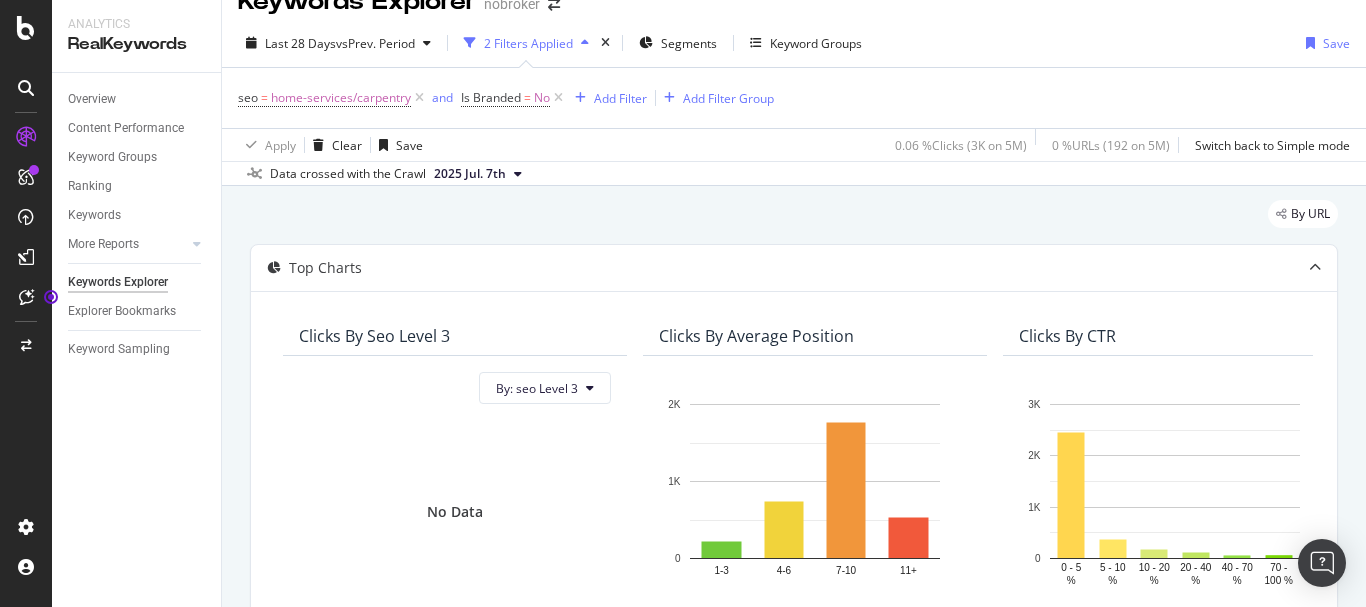 scroll, scrollTop: 0, scrollLeft: 0, axis: both 